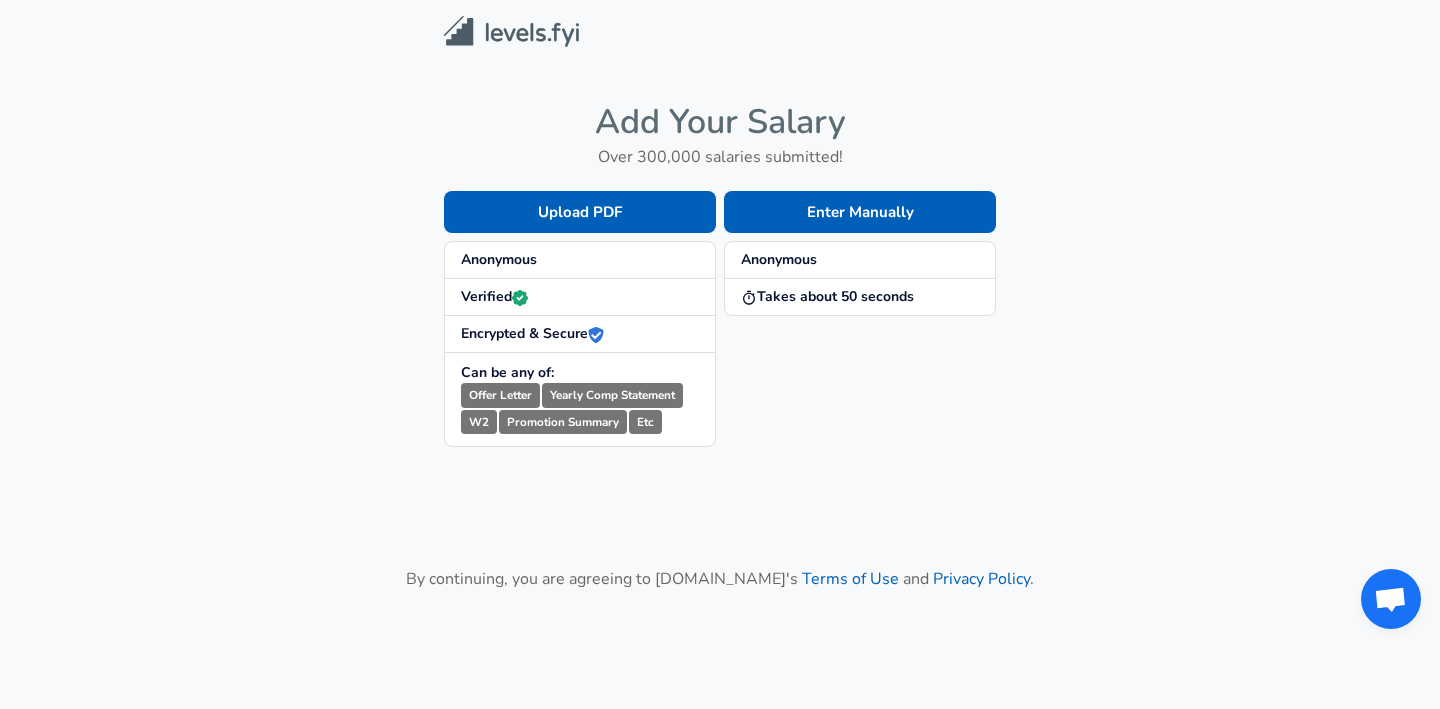 scroll, scrollTop: 0, scrollLeft: 0, axis: both 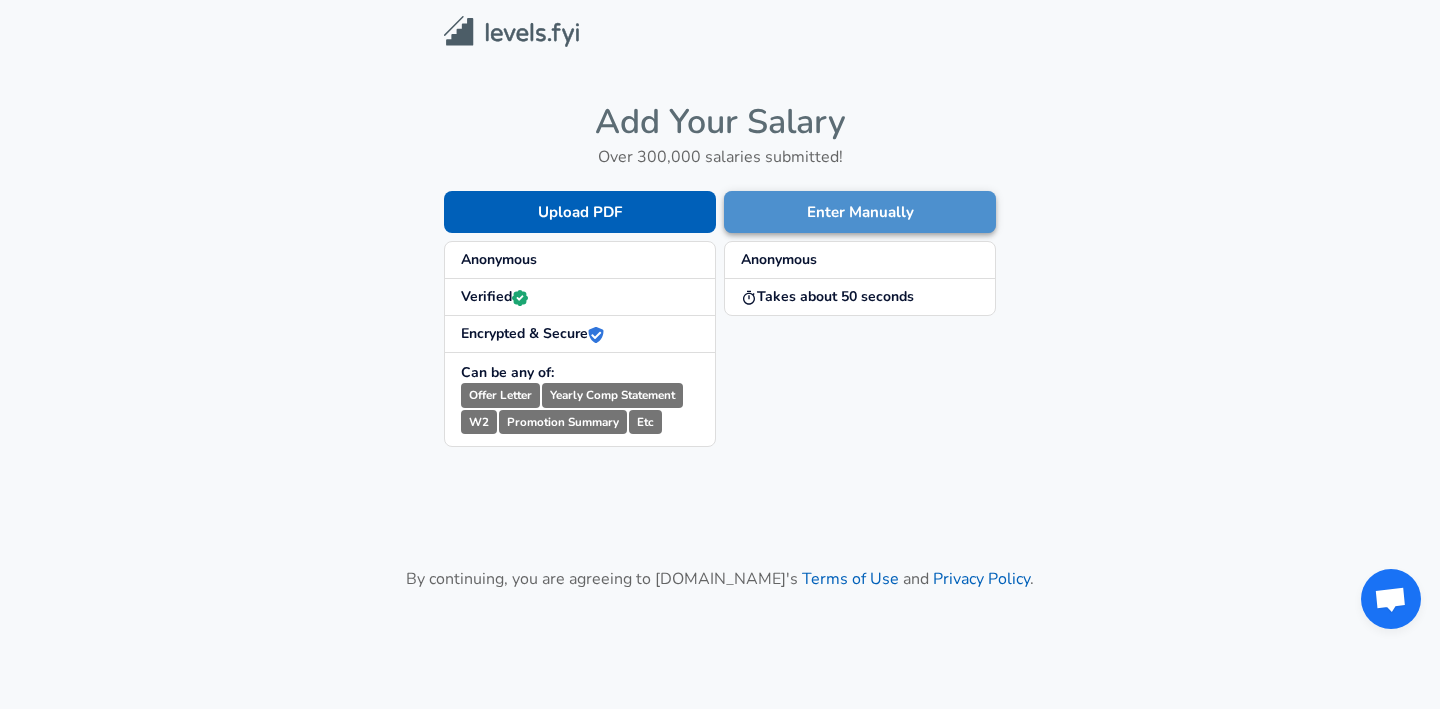 click on "Enter Manually" at bounding box center [860, 212] 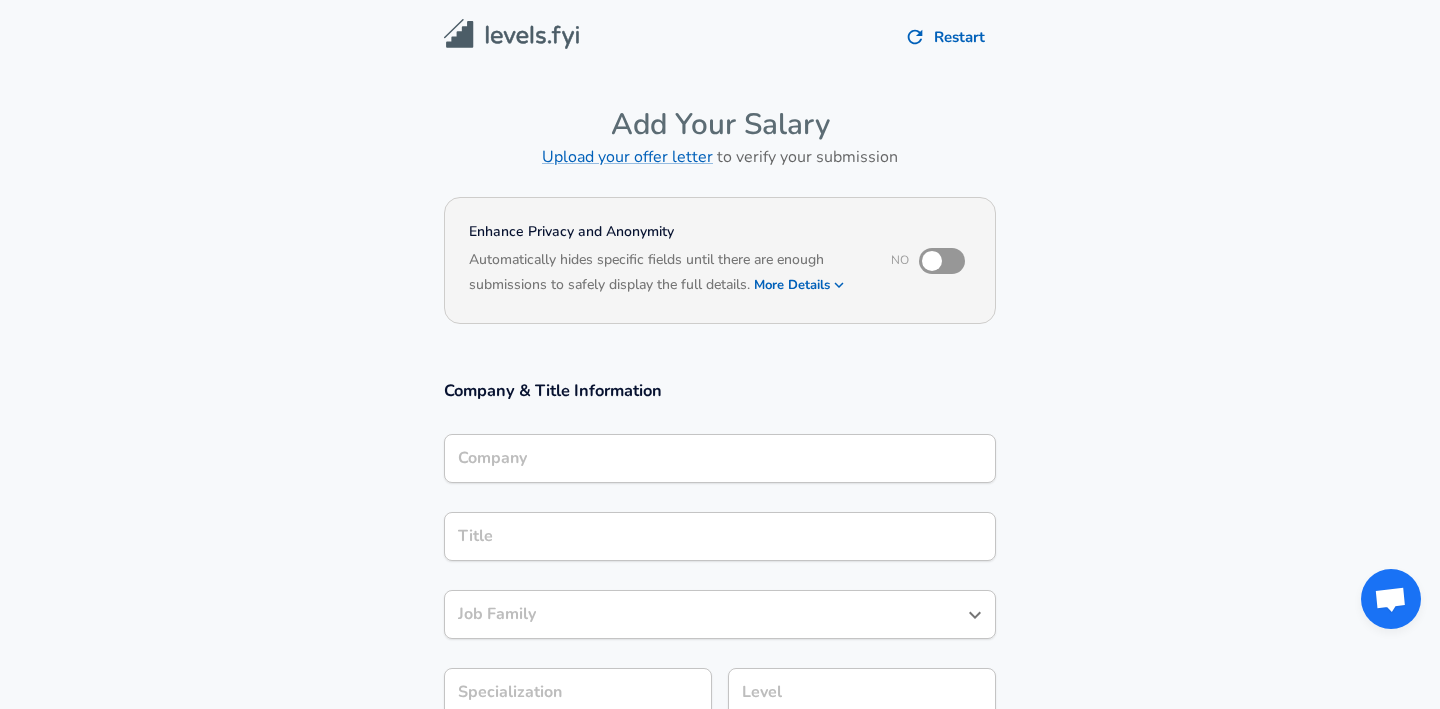click on "Company" at bounding box center [720, 458] 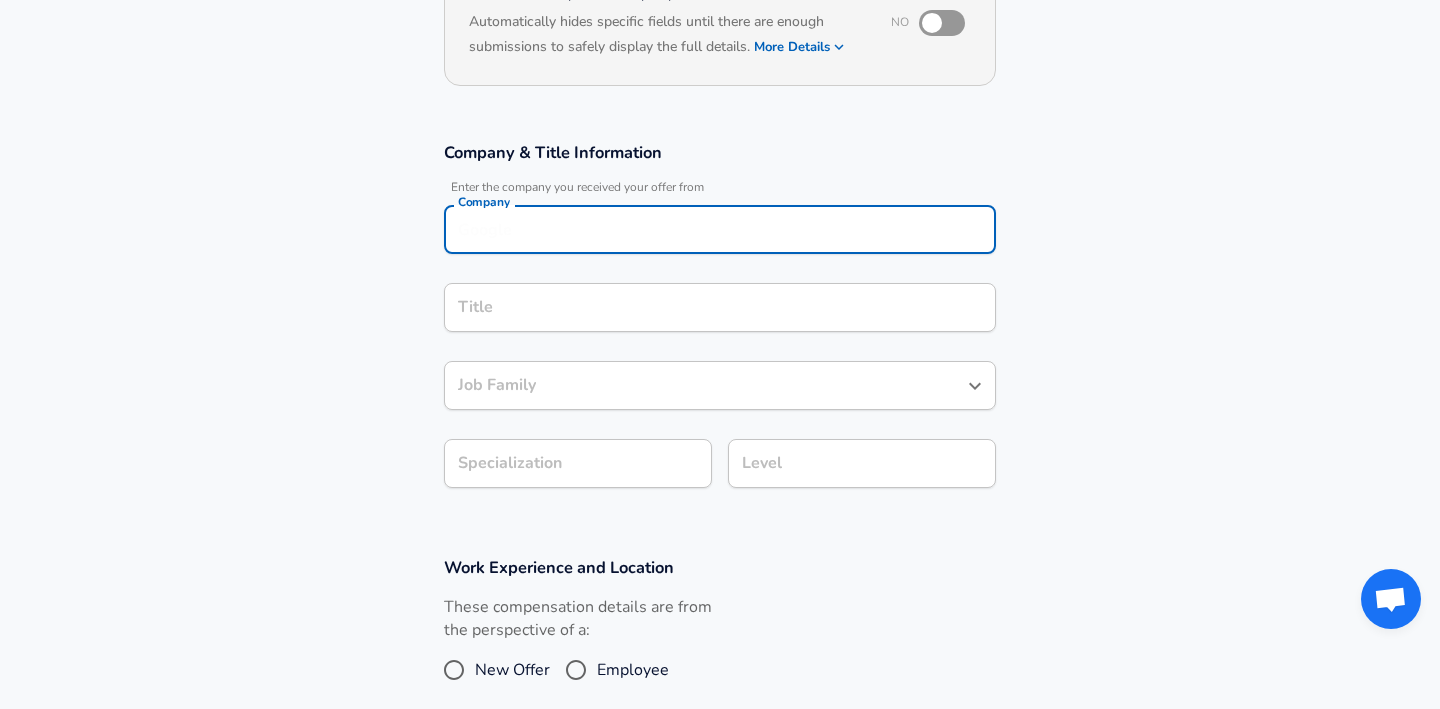 scroll, scrollTop: 281, scrollLeft: 0, axis: vertical 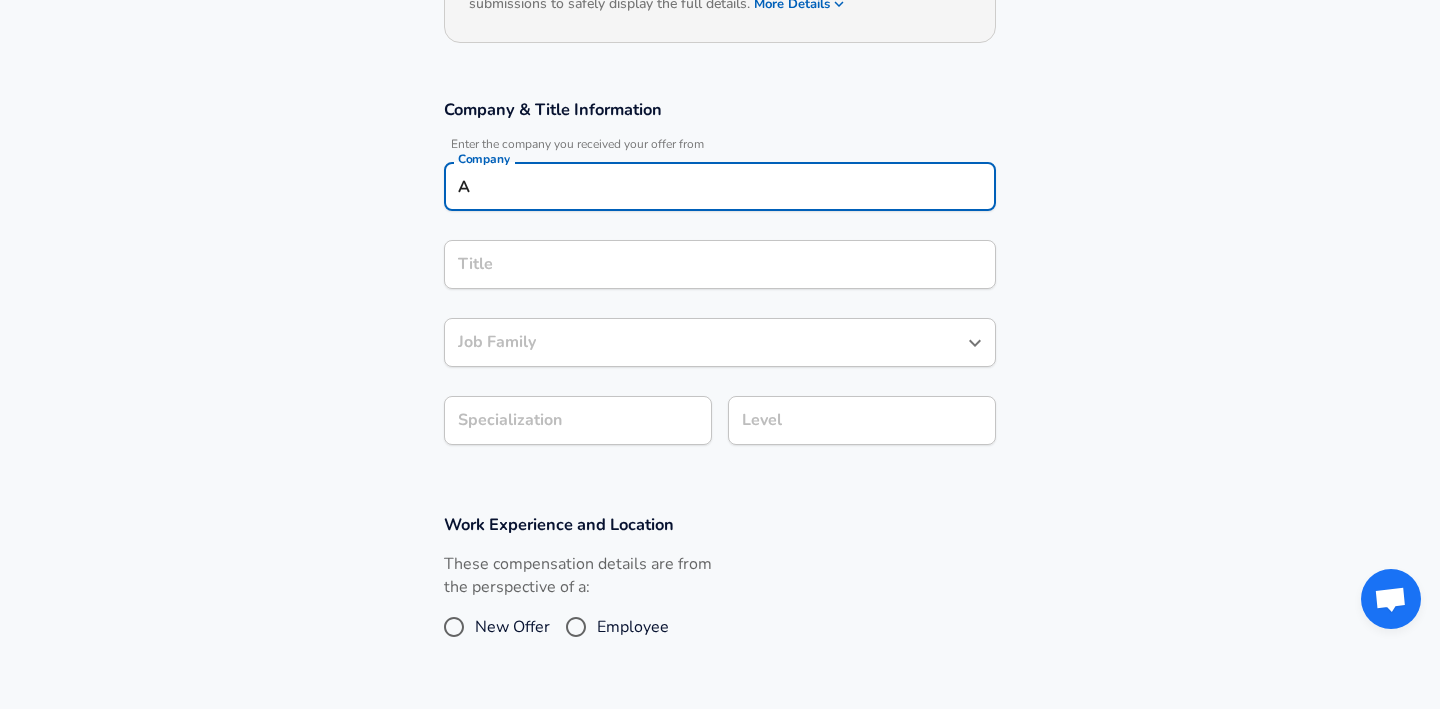 type on "Ac" 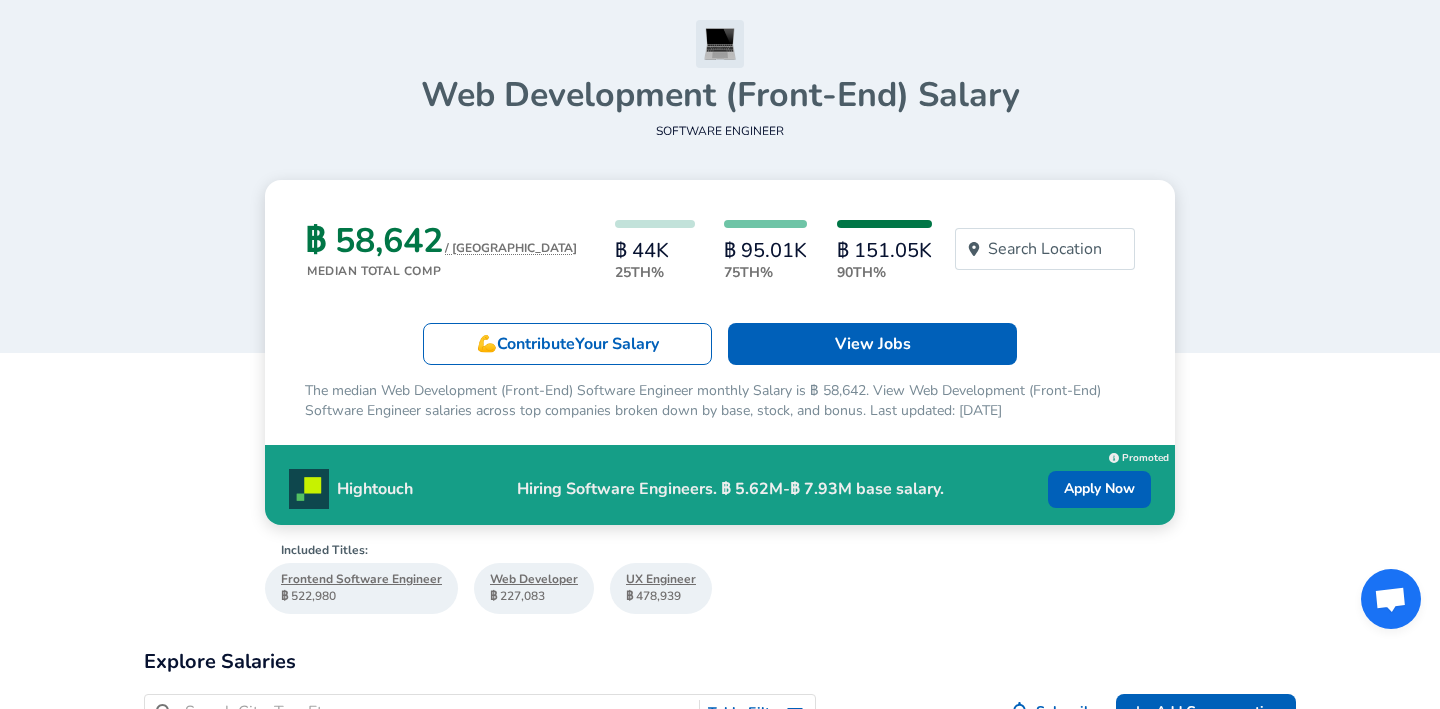 scroll, scrollTop: 138, scrollLeft: 0, axis: vertical 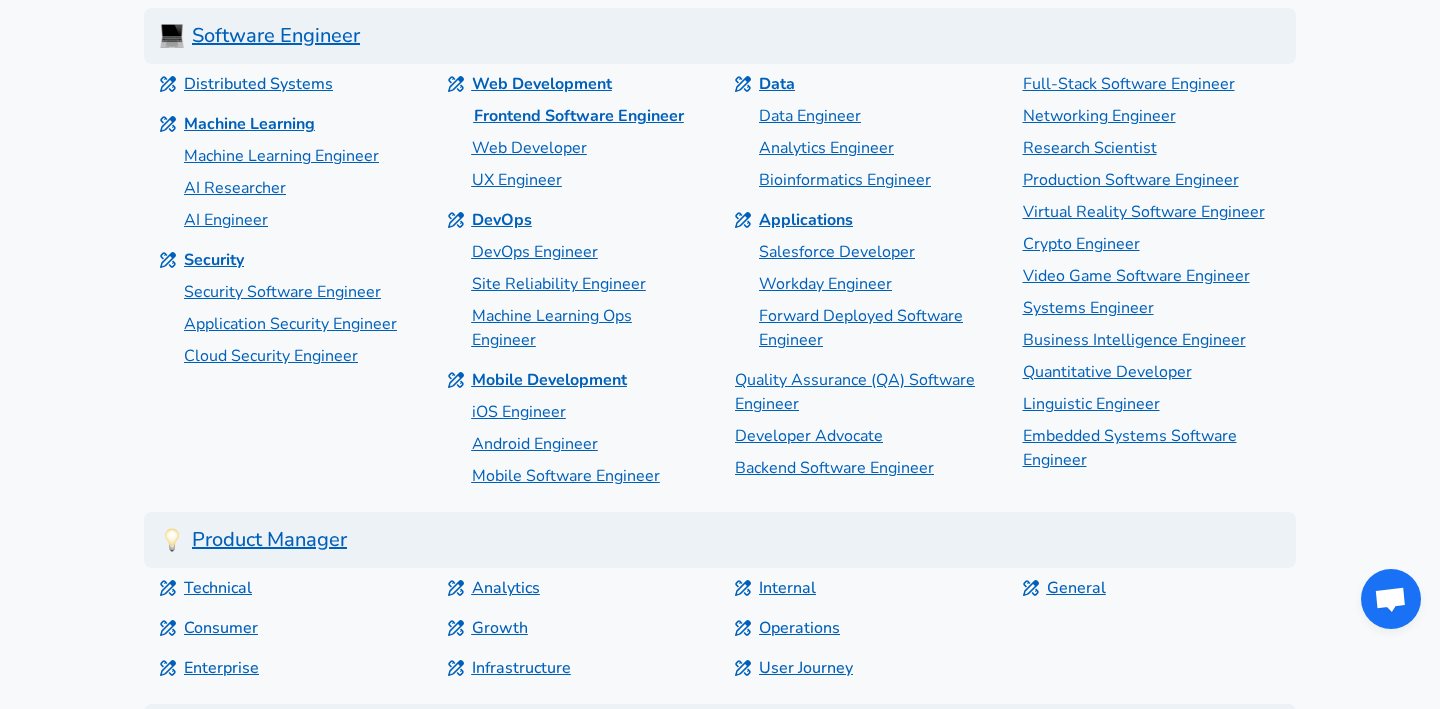 click on "Frontend Software Engineer" at bounding box center (579, 116) 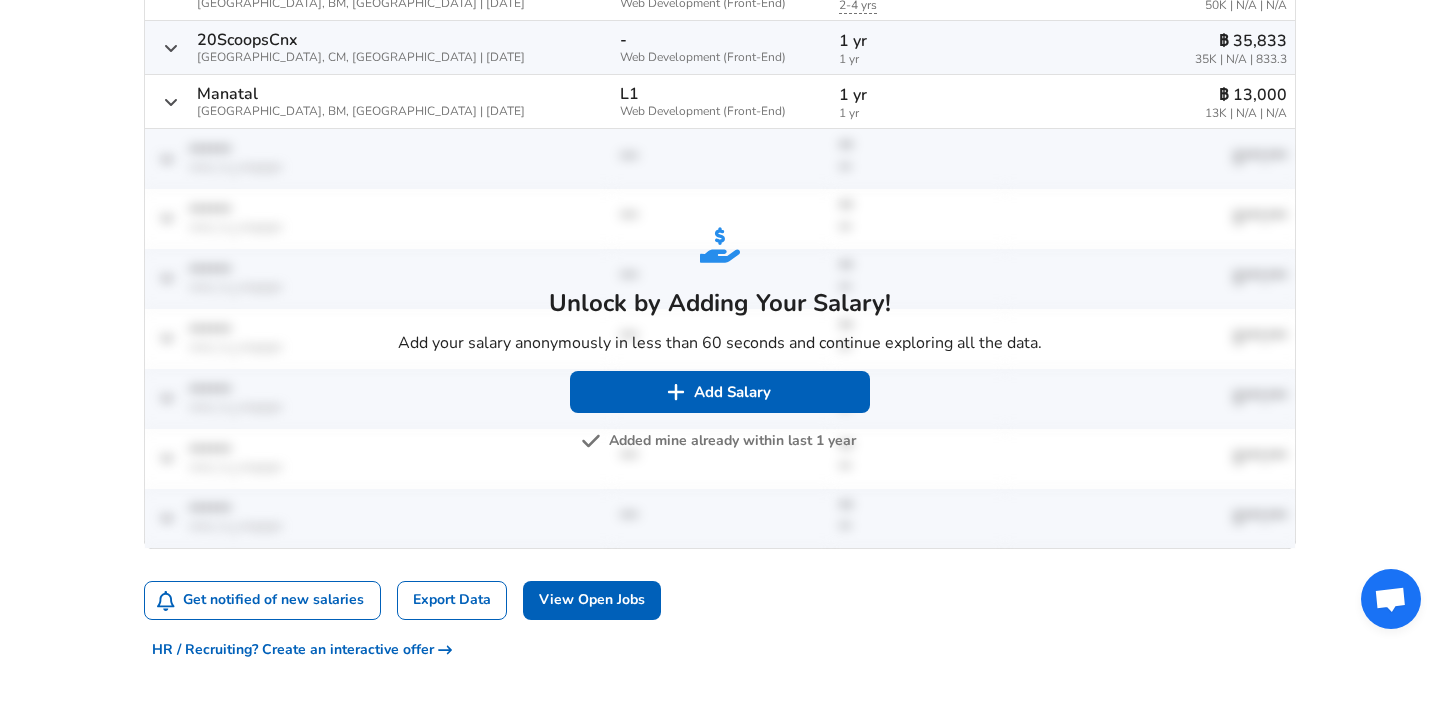 scroll, scrollTop: 995, scrollLeft: 0, axis: vertical 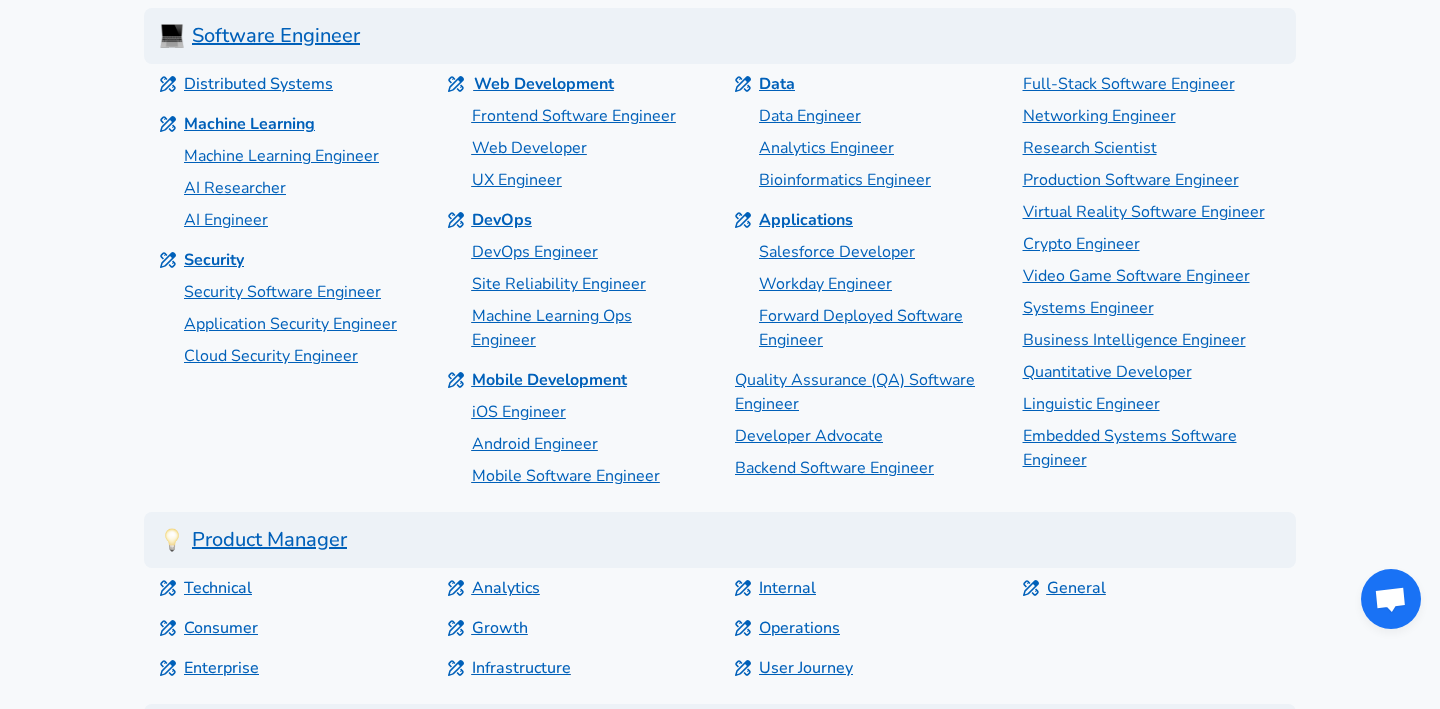 click on "Web Development" at bounding box center [544, 84] 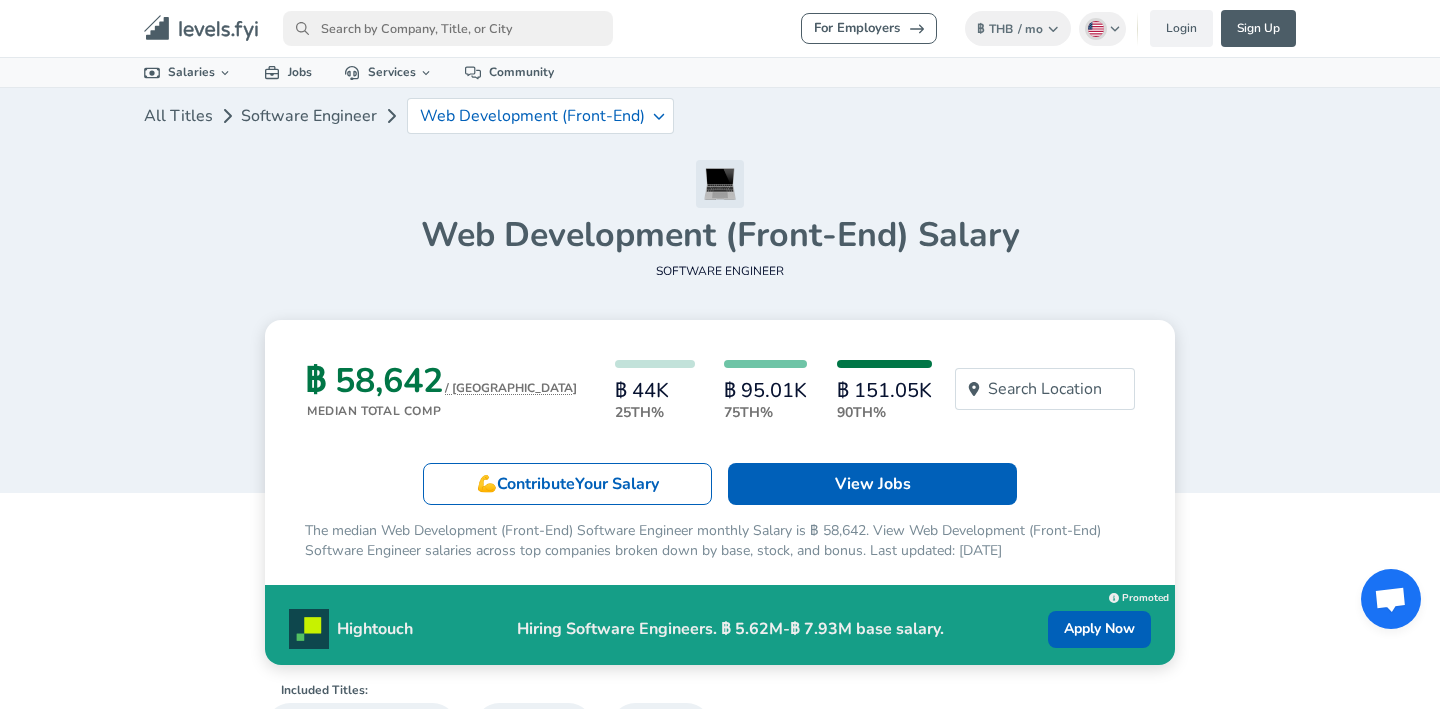scroll, scrollTop: 105, scrollLeft: 0, axis: vertical 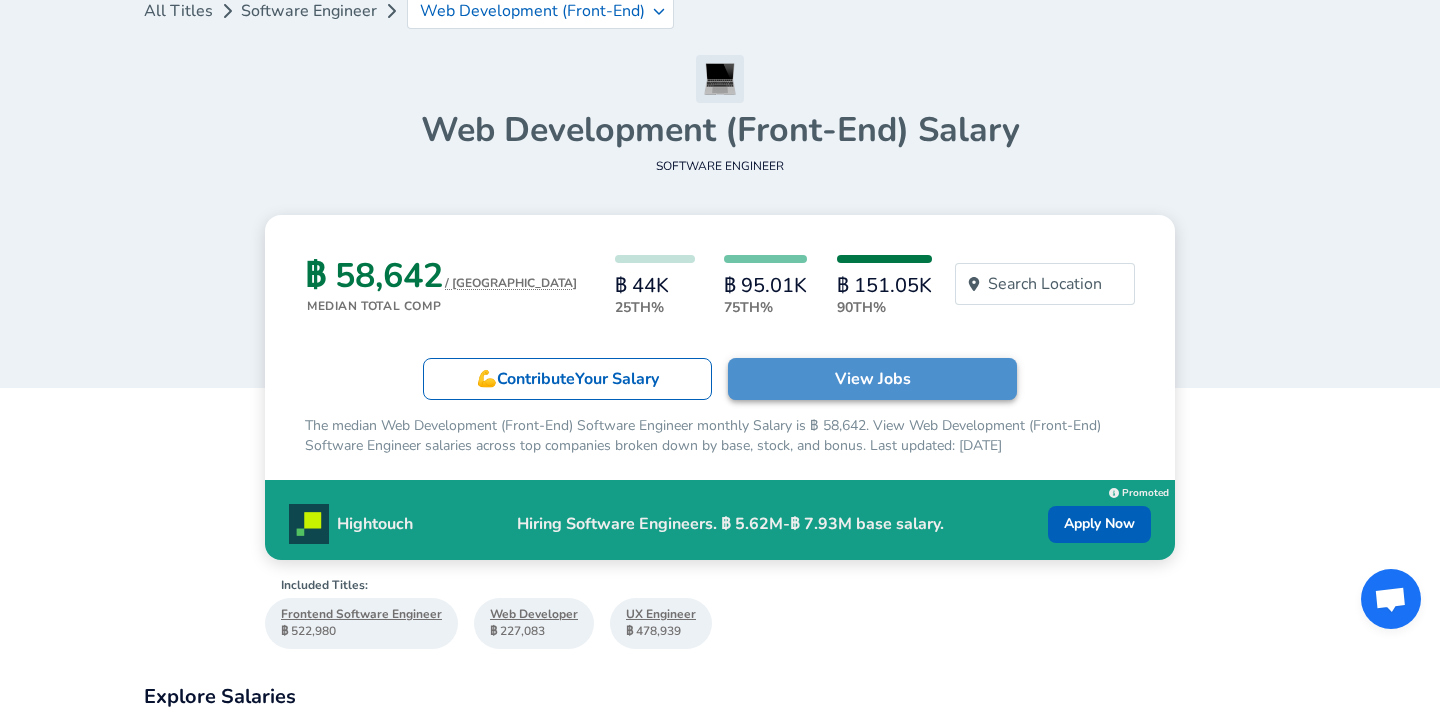click on "View Jobs" at bounding box center (872, 379) 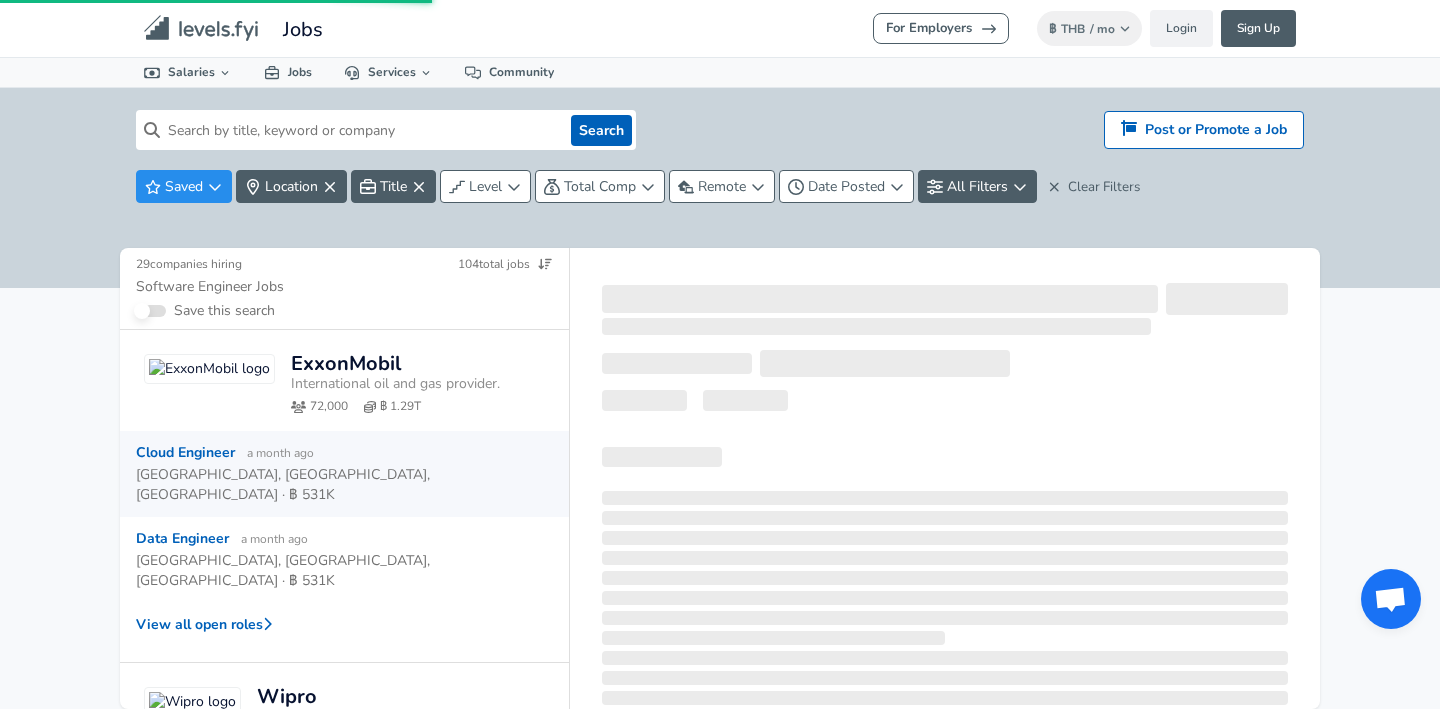 scroll, scrollTop: 0, scrollLeft: 0, axis: both 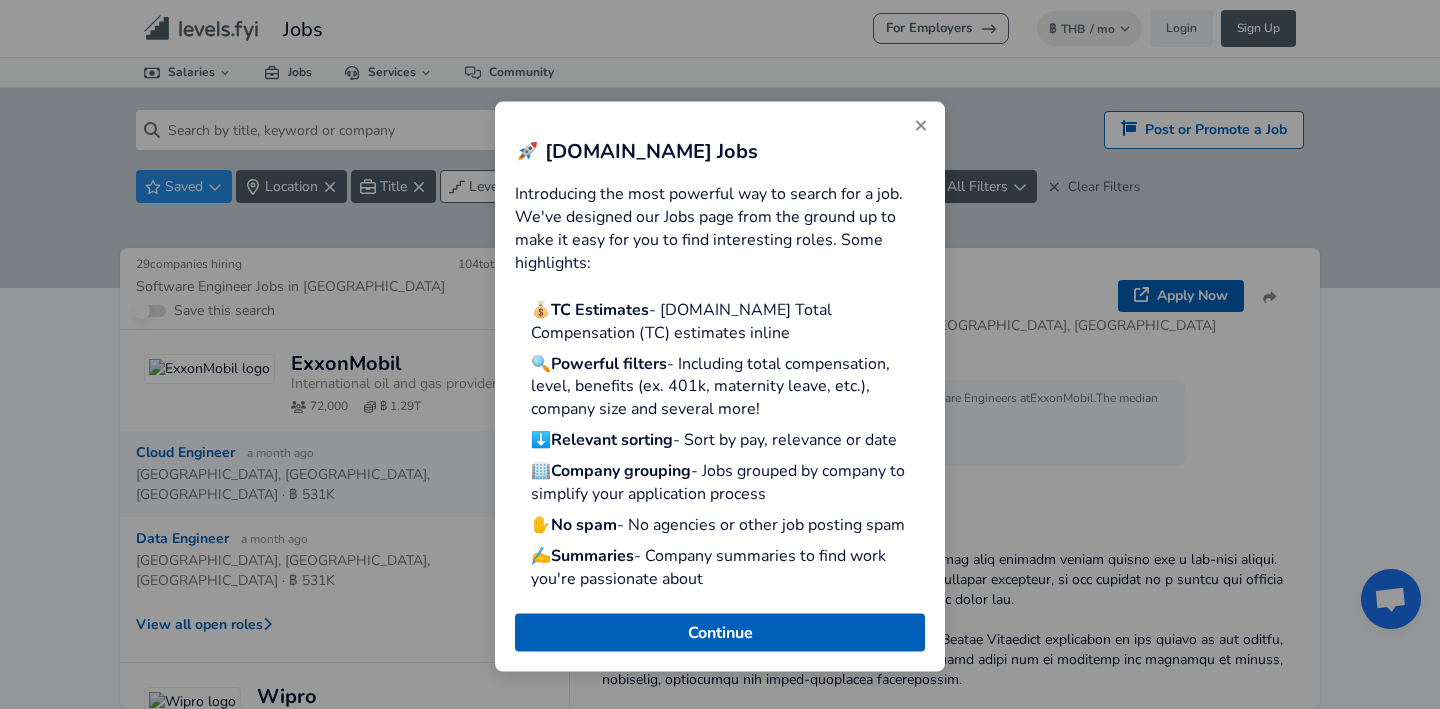 click 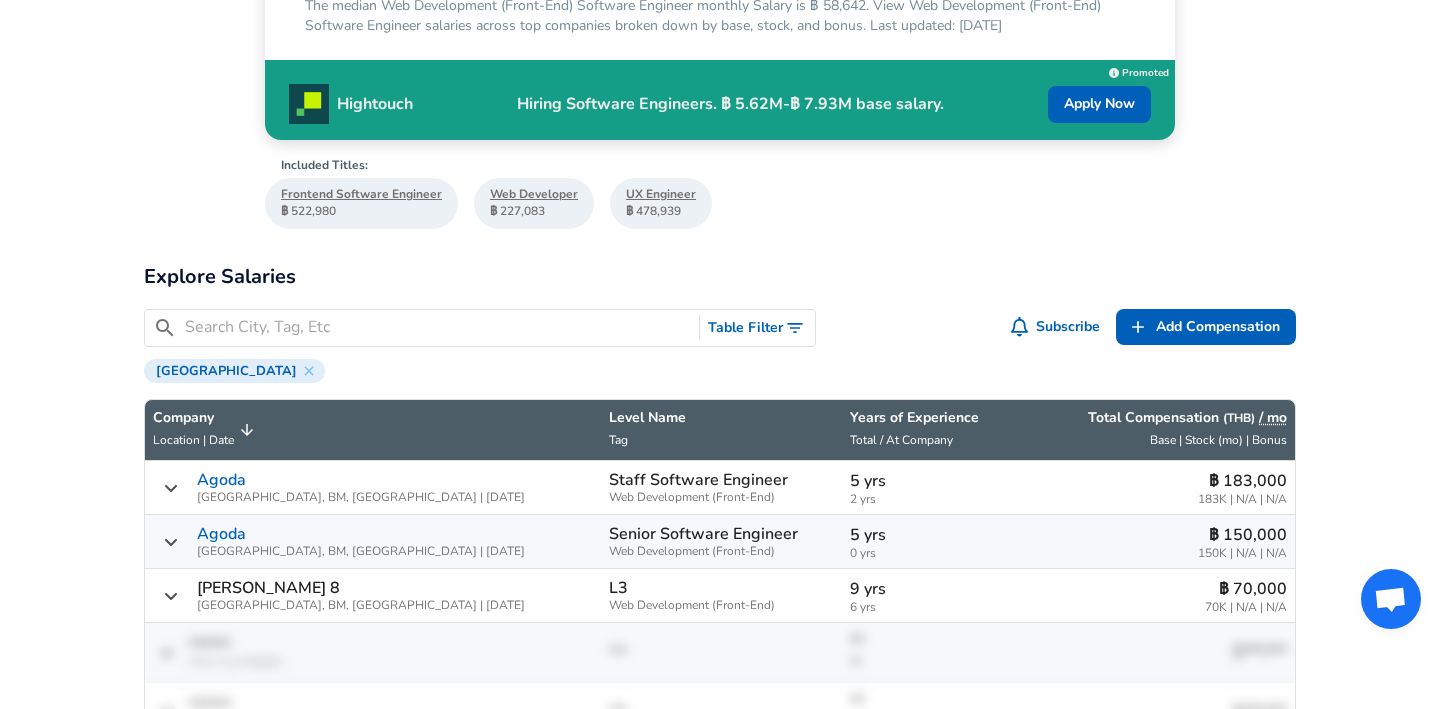 scroll, scrollTop: 358, scrollLeft: 0, axis: vertical 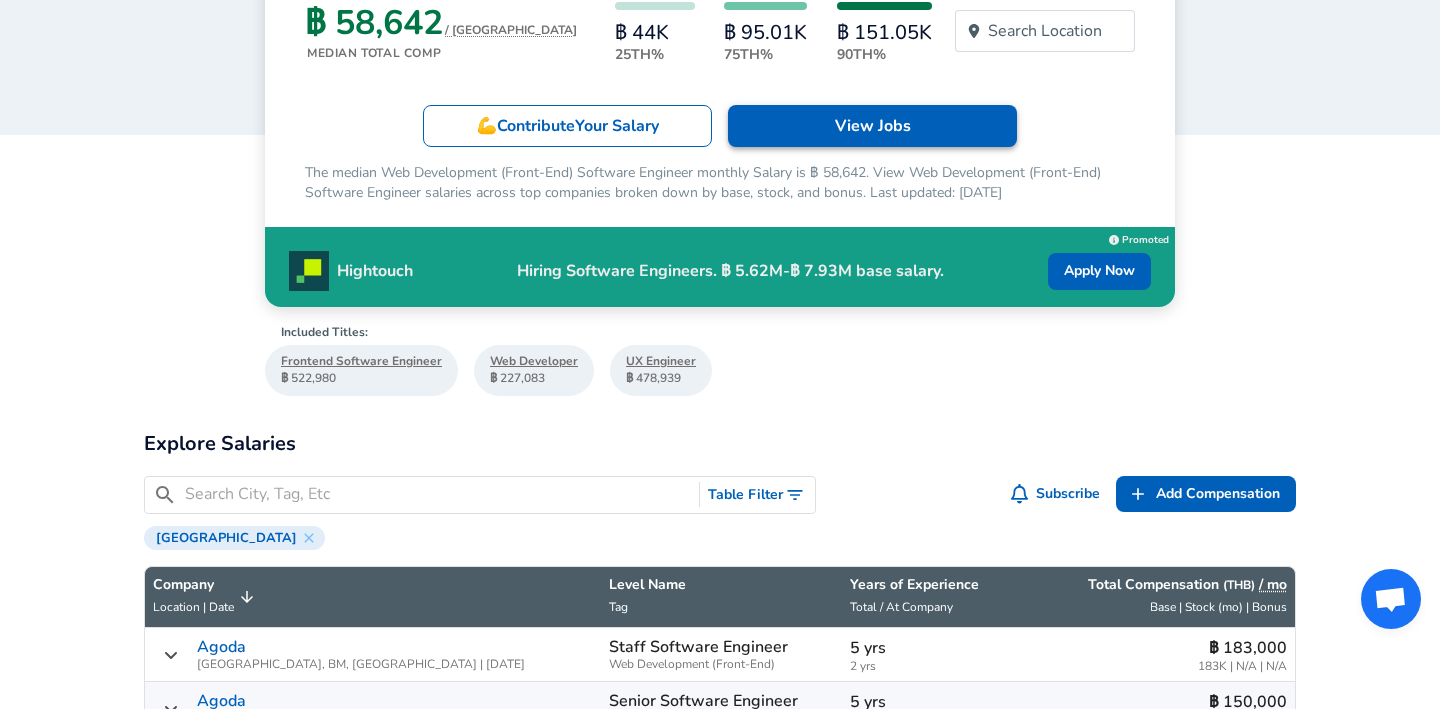 click on "View Jobs" at bounding box center (873, 126) 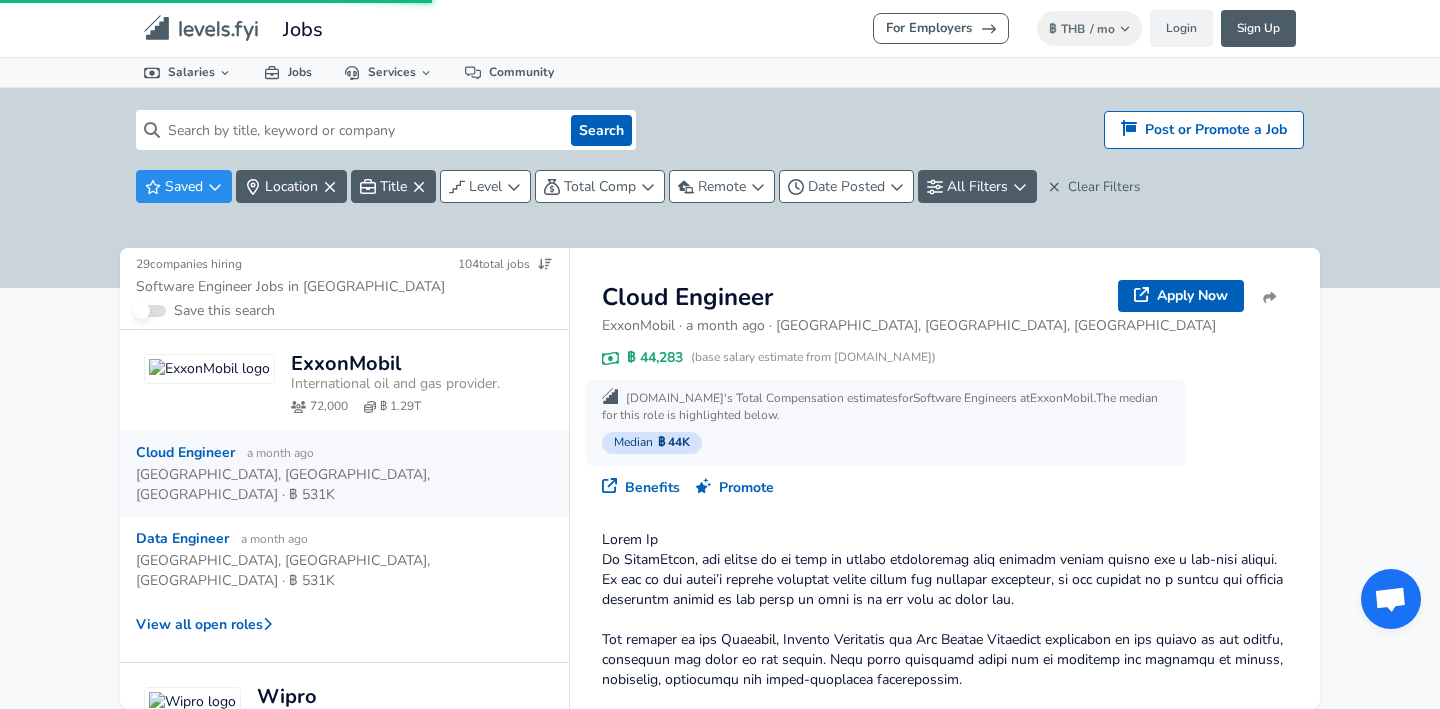 scroll, scrollTop: 0, scrollLeft: 0, axis: both 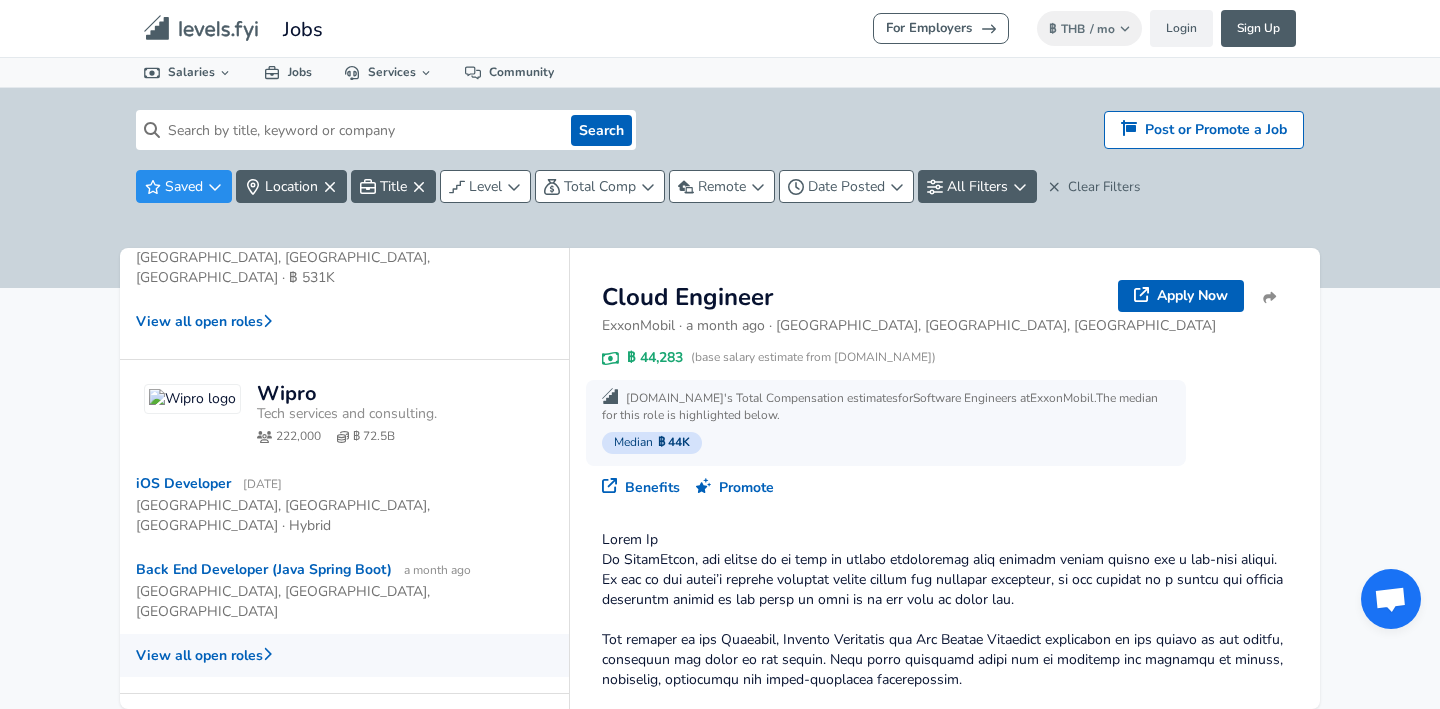 click on "View all open roles" at bounding box center [344, 655] 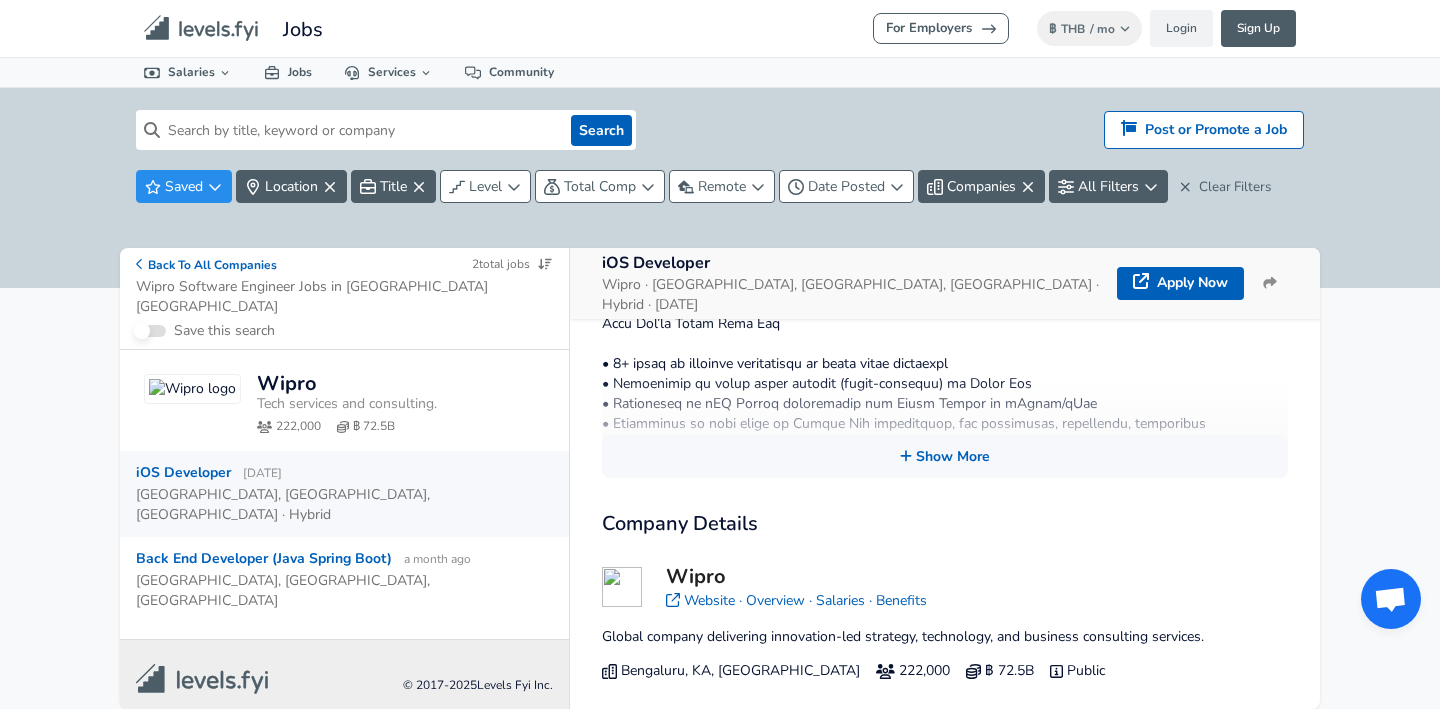 scroll, scrollTop: 556, scrollLeft: 0, axis: vertical 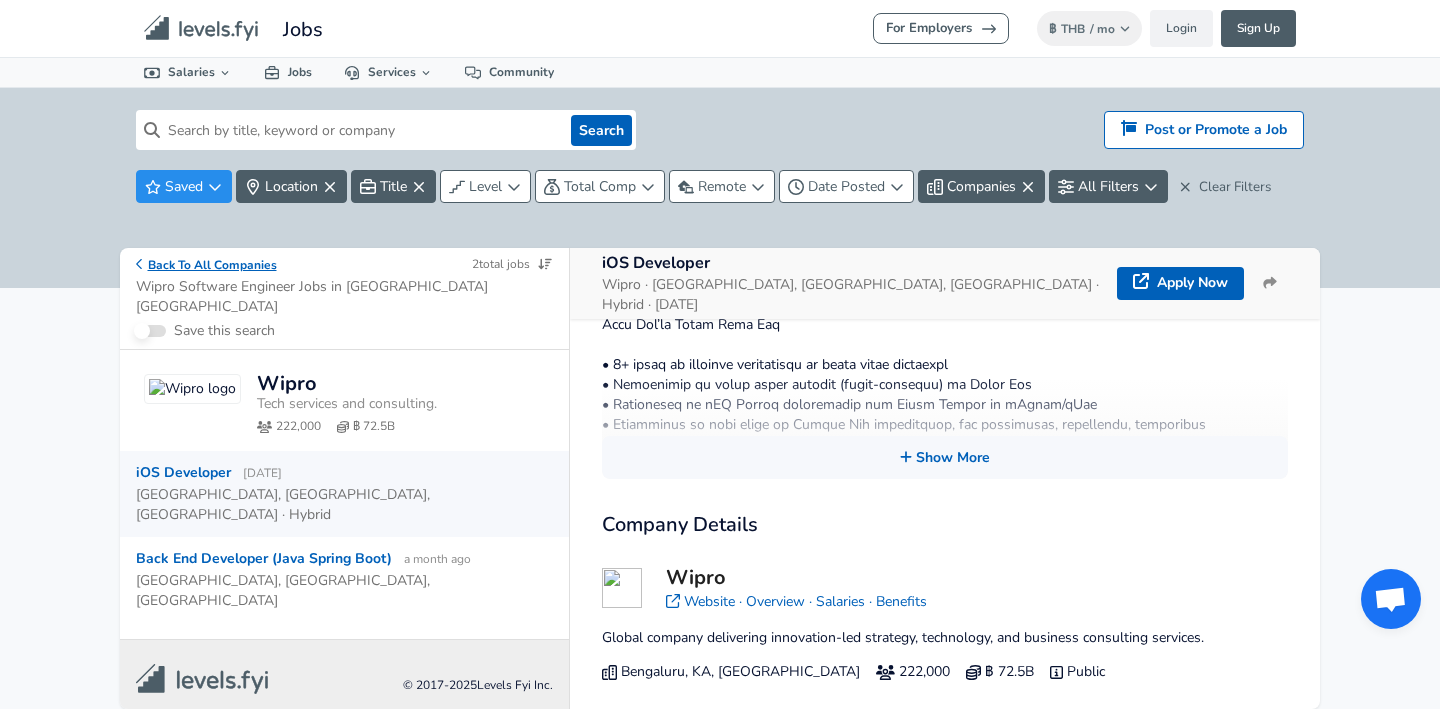 click on "Back To All Companies" at bounding box center (206, 264) 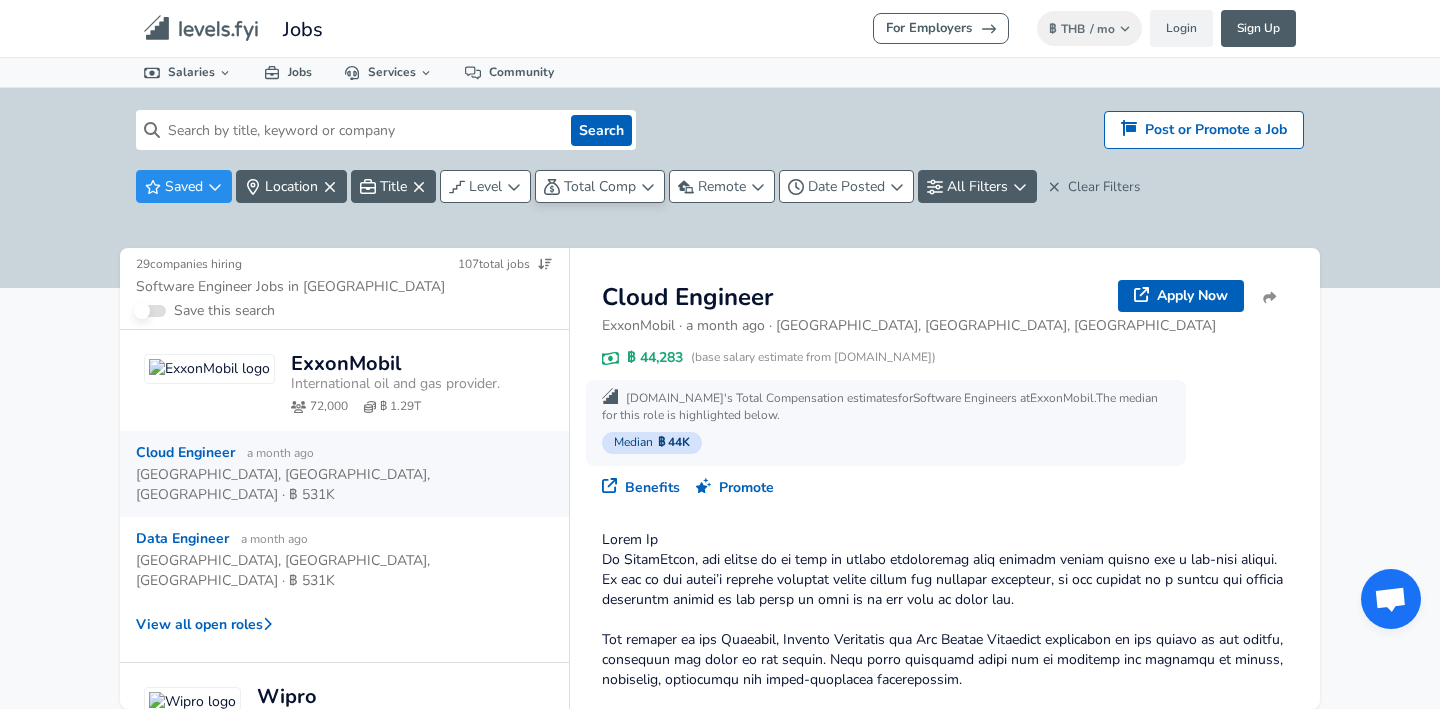 click on "Total Comp" at bounding box center (600, 186) 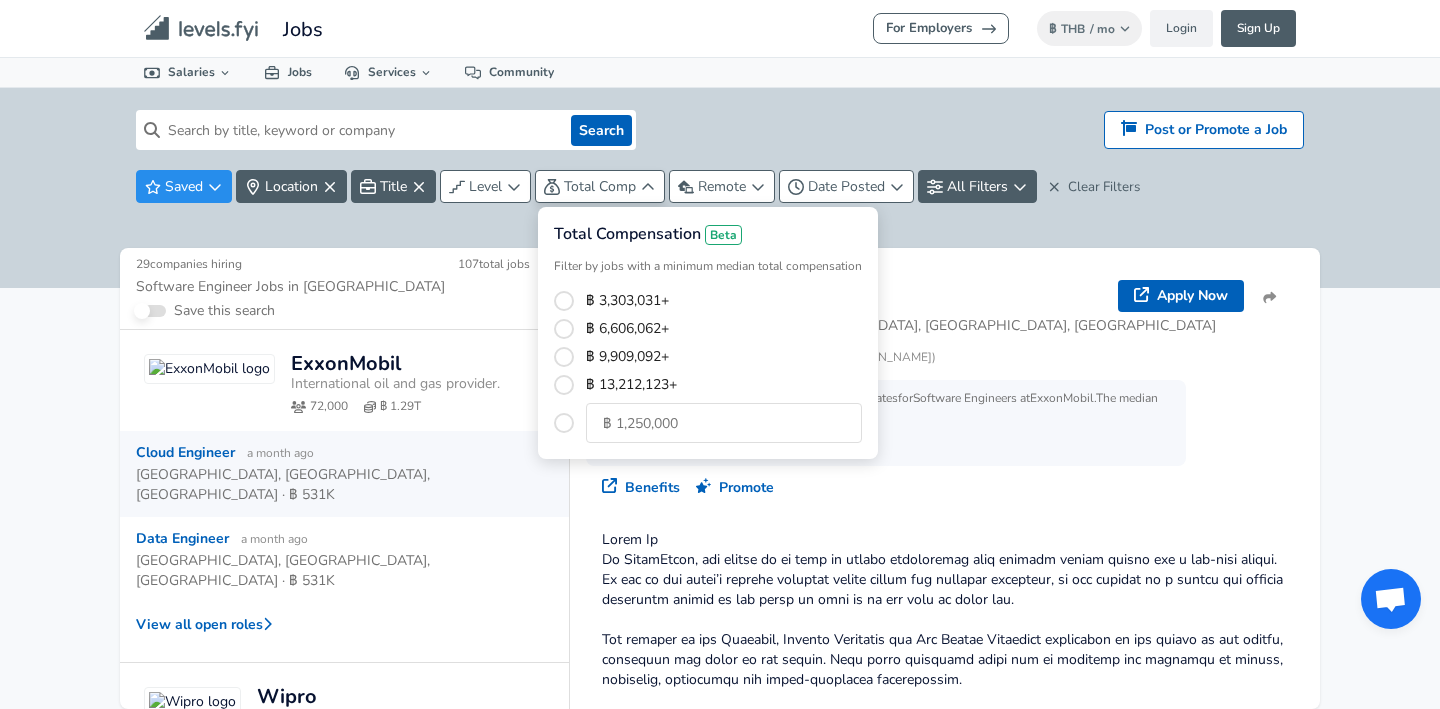 click on "For Employers ฿ THB / mo Change Login Sign Up All Data By Location By Company By Title Salary Calculator Chart Visualizations Verified Salaries Internships Negotiation Support Compare Benefits Who's Hiring 2024 Pay Report Top Paying Companies Integrate Blog Press Jobs Levels FYI Logo Salaries 📂   All Data 🌎   By Location 🏢   By Company 🖋    By Title 🏭️    By Industry 📍   Salary Heatmap 📈   Chart Visualizations 🔥   Real-time Percentiles 🎓   Internships ❣️   Compare Benefits 🎬   2024 Pay Report 🏆   Top Paying Companies 💸   Calculate Meeting Cost #️⃣   Salary Calculator Contribute Add Salary Add Company Benefits Add Level Mapping Jobs Services Candidate Services 💵  Negotiation Coaching 📄  Resume Review 🎁  Gift a Resume Review For Employers Interactive Offers Real-time Percentiles  🔥 Compensation Benchmarking For Academic Research Compensation Dataset Community Search Hiring?   Post or Promote   a job Post or Promote a Job Saved Location Title Level 29" at bounding box center (720, 354) 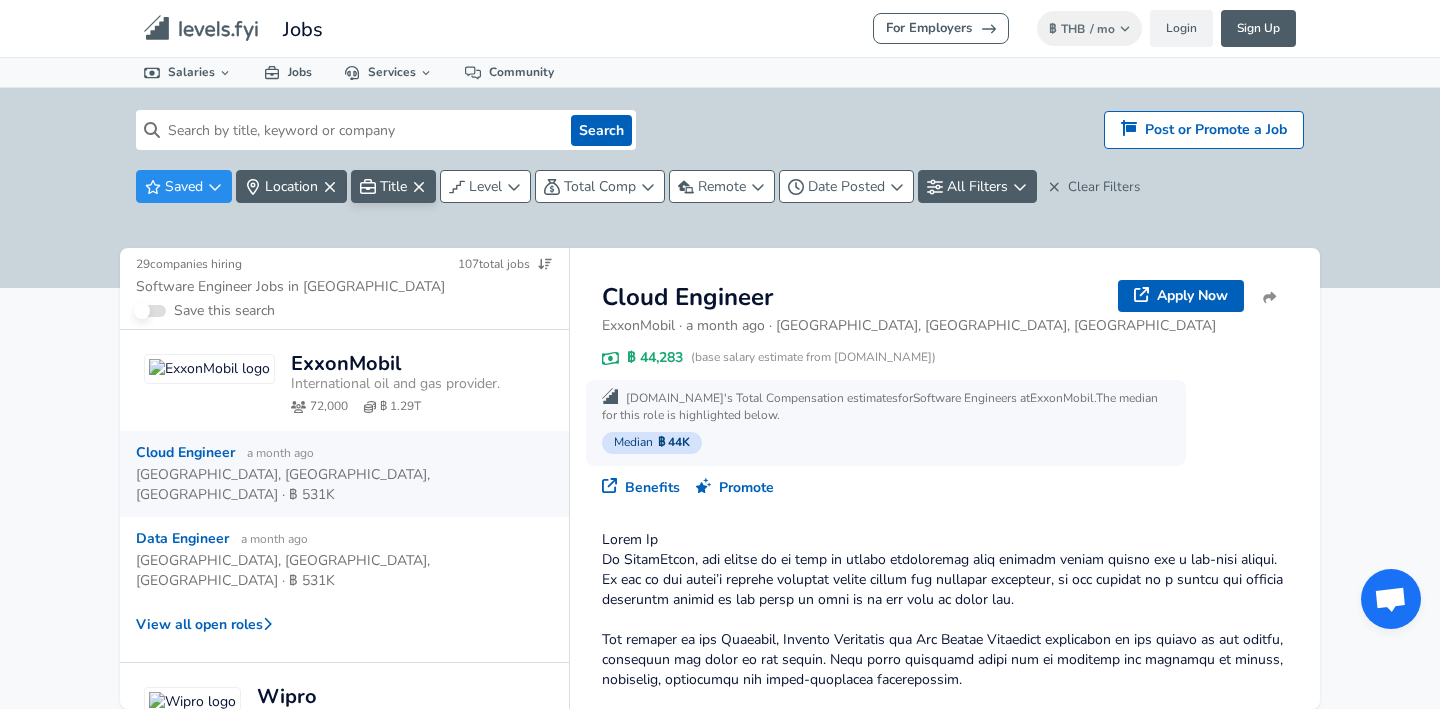 click on "Title" at bounding box center [393, 186] 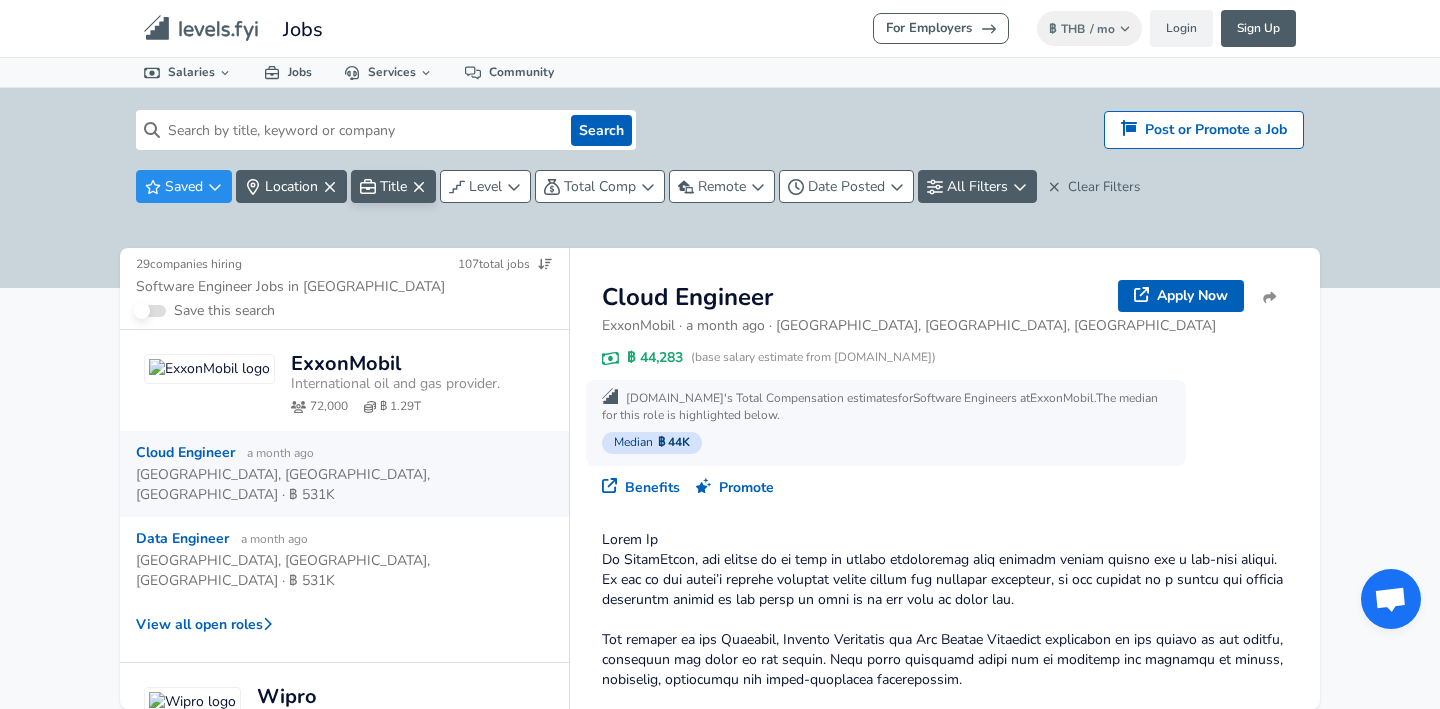 click on "For Employers ฿ THB / mo Change Login Sign Up All Data By Location By Company By Title Salary Calculator Chart Visualizations Verified Salaries Internships Negotiation Support Compare Benefits Who's Hiring 2024 Pay Report Top Paying Companies Integrate Blog Press Jobs Levels FYI Logo Salaries 📂   All Data 🌎   By Location 🏢   By Company 🖋    By Title 🏭️    By Industry 📍   Salary Heatmap 📈   Chart Visualizations 🔥   Real-time Percentiles 🎓   Internships ❣️   Compare Benefits 🎬   2024 Pay Report 🏆   Top Paying Companies 💸   Calculate Meeting Cost #️⃣   Salary Calculator Contribute Add Salary Add Company Benefits Add Level Mapping Jobs Services Candidate Services 💵  Negotiation Coaching 📄  Resume Review 🎁  Gift a Resume Review For Employers Interactive Offers Real-time Percentiles  🔥 Compensation Benchmarking For Academic Research Compensation Dataset Community Search Hiring?   Post or Promote   a job Post or Promote a Job Saved Location Title Level 29" at bounding box center (720, 354) 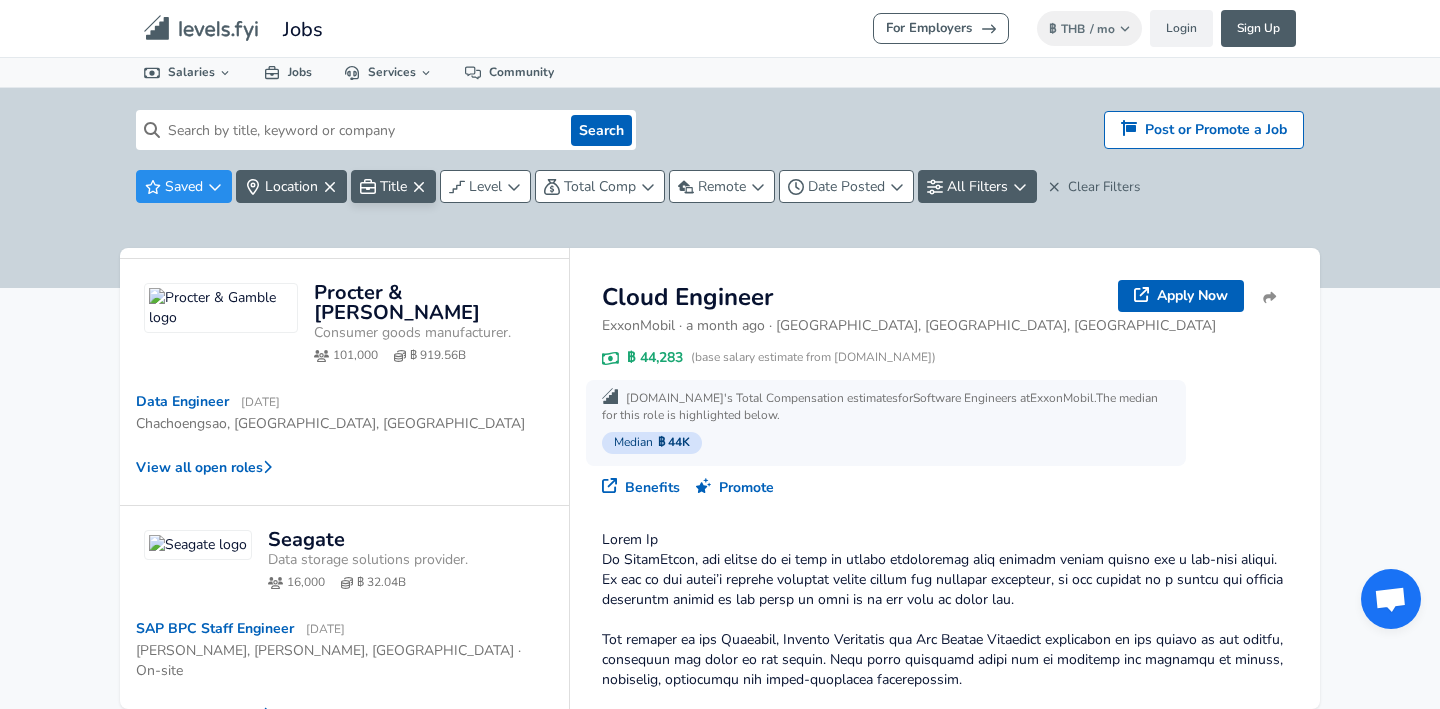 scroll, scrollTop: 1053, scrollLeft: 0, axis: vertical 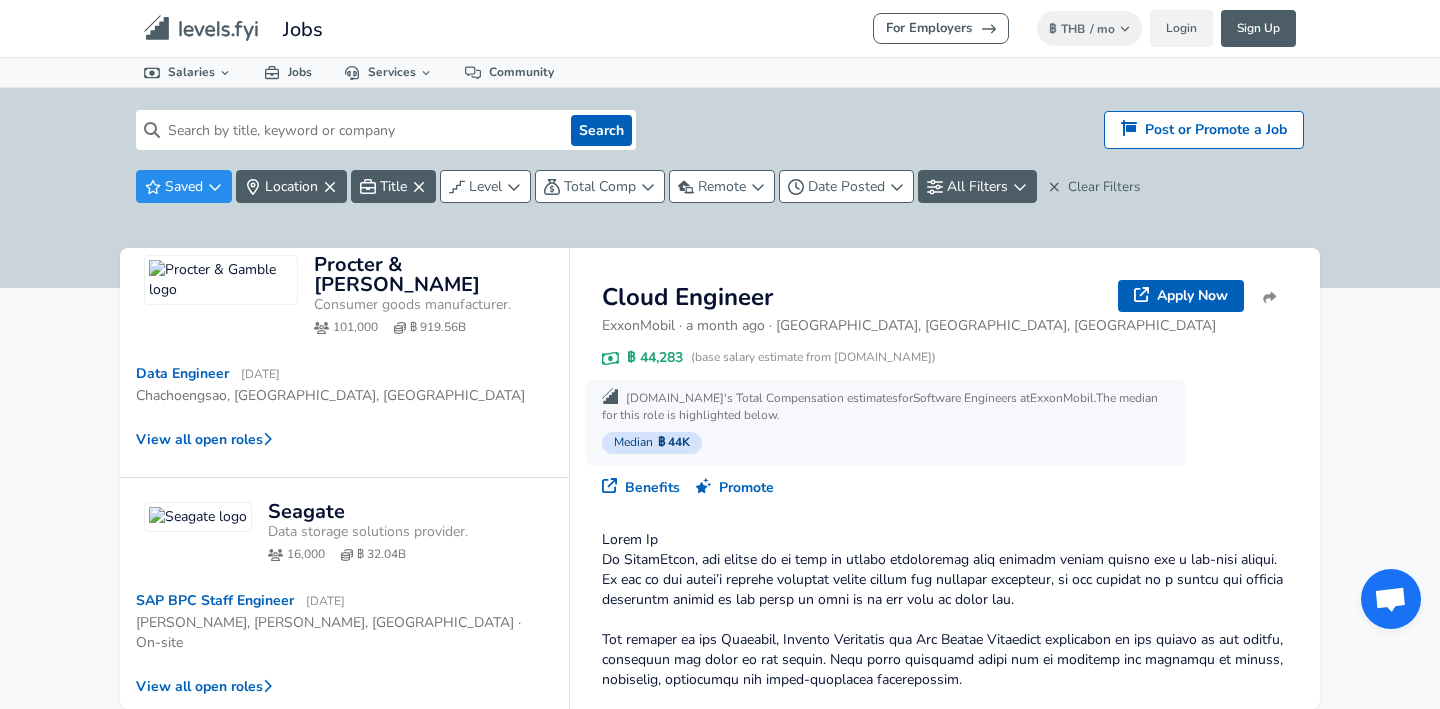 click on "2" at bounding box center (296, 758) 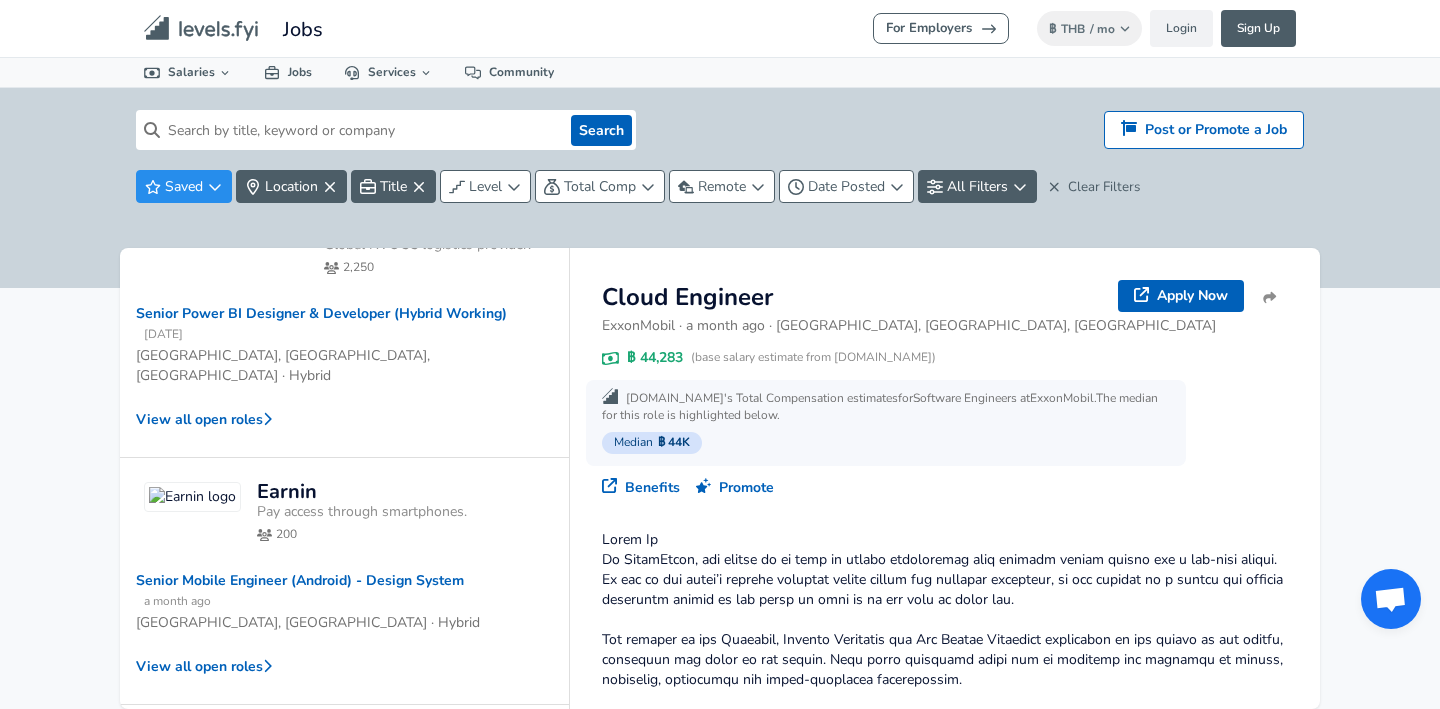 scroll, scrollTop: 1026, scrollLeft: 0, axis: vertical 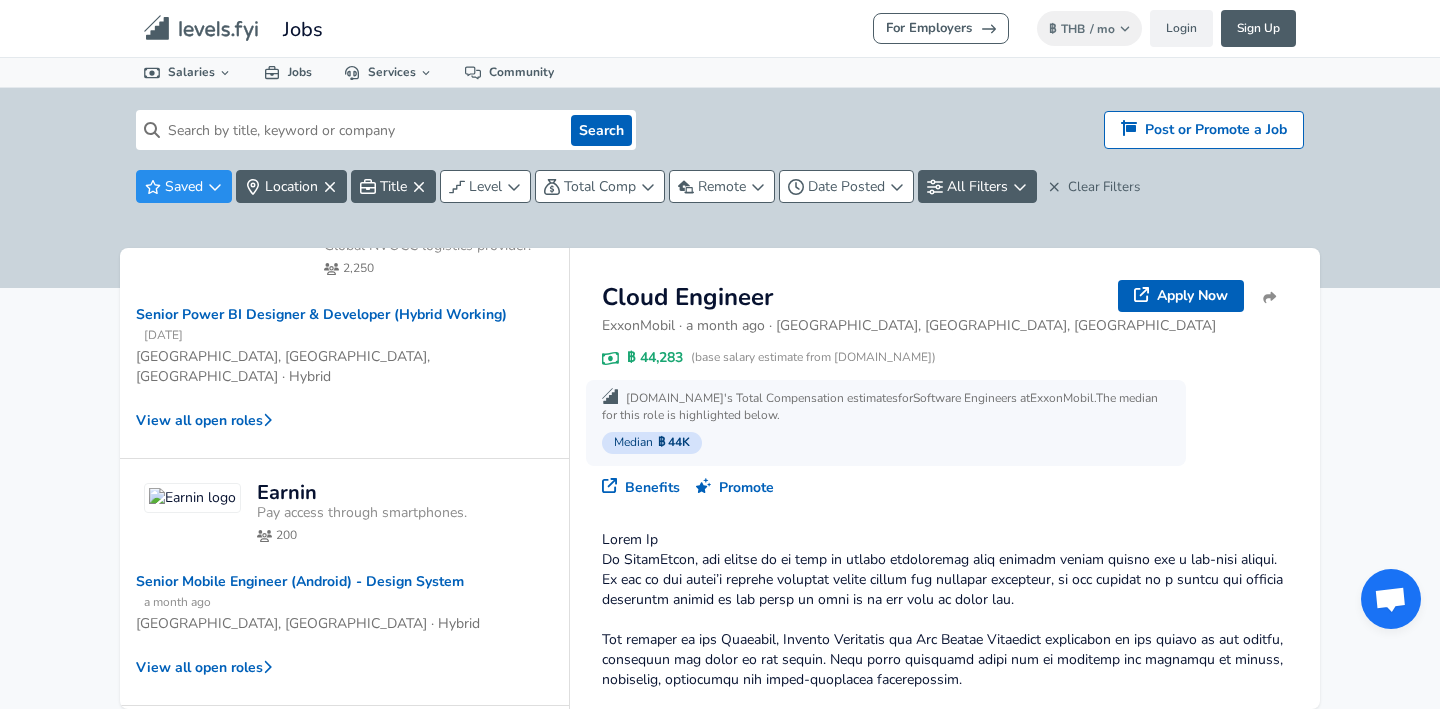 click on "3" at bounding box center [339, 739] 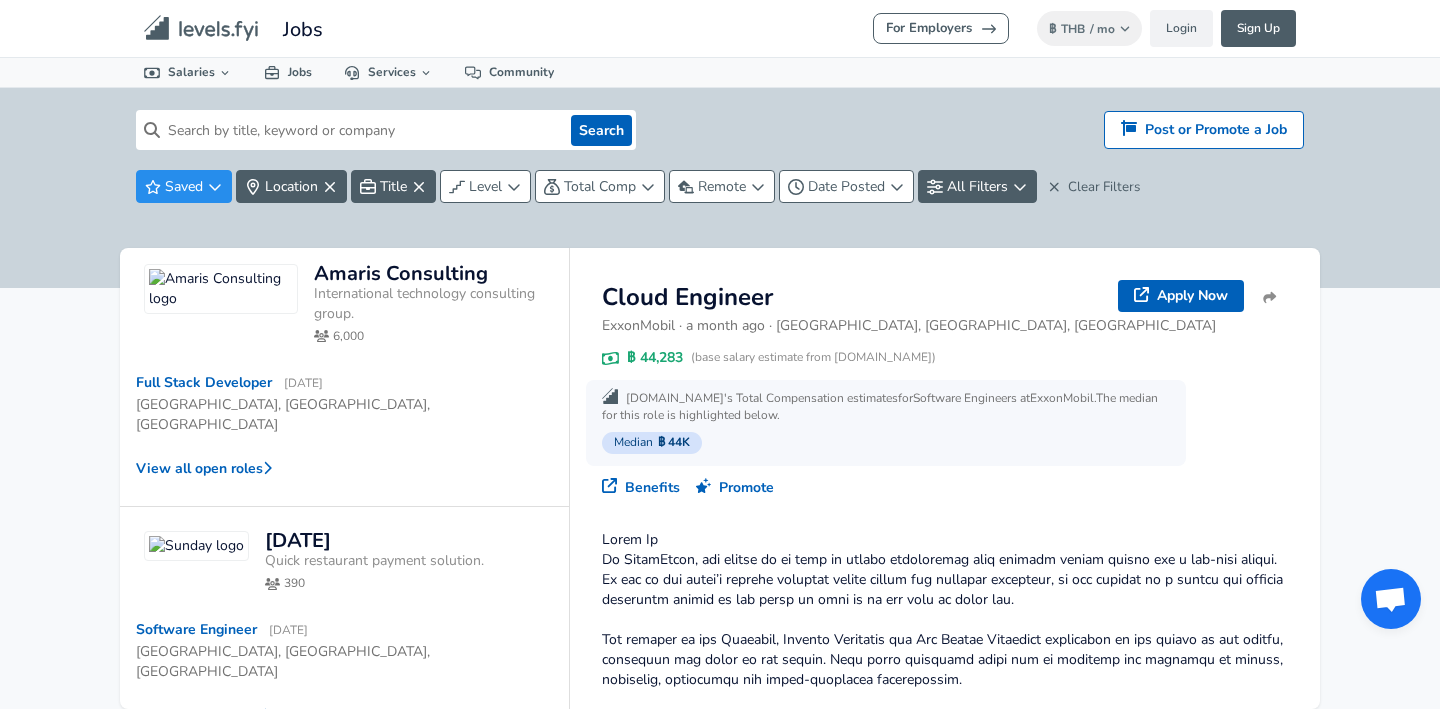 scroll, scrollTop: 881, scrollLeft: 0, axis: vertical 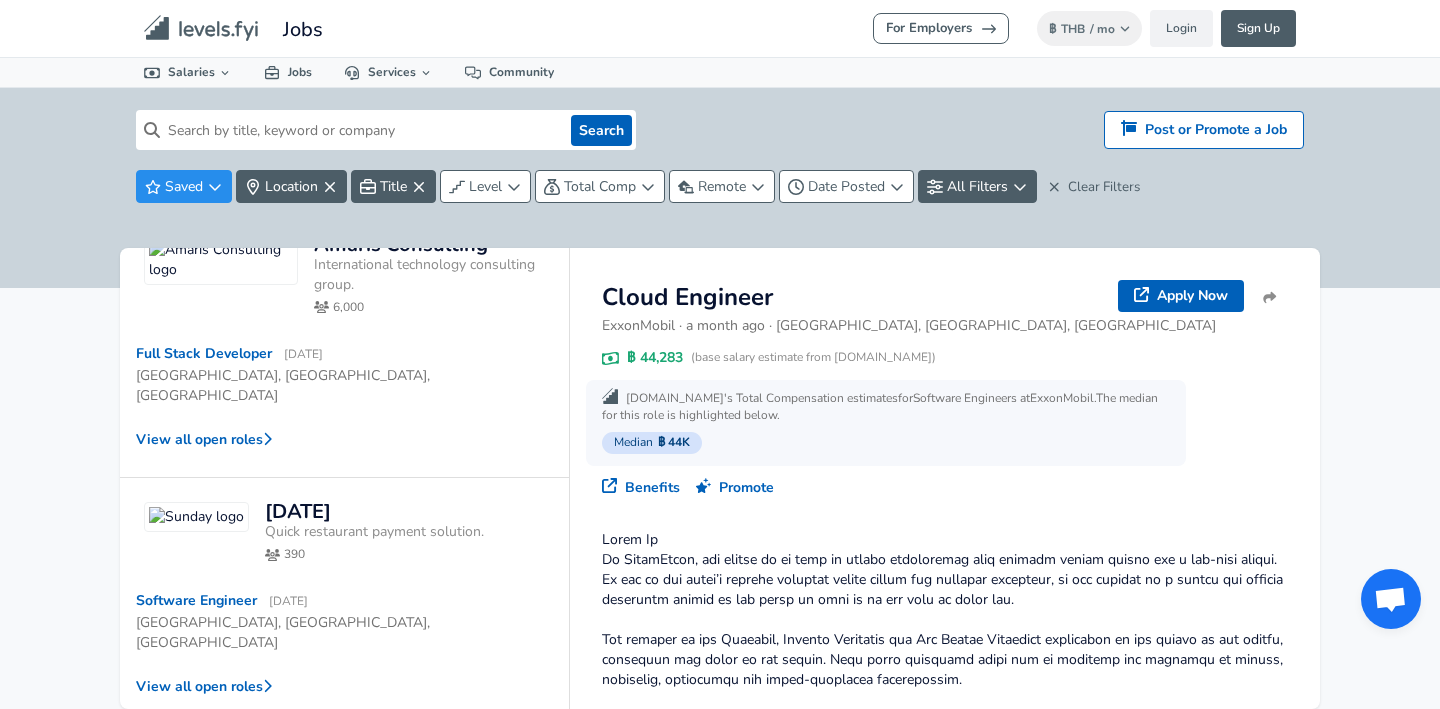 click on "4" at bounding box center (367, 758) 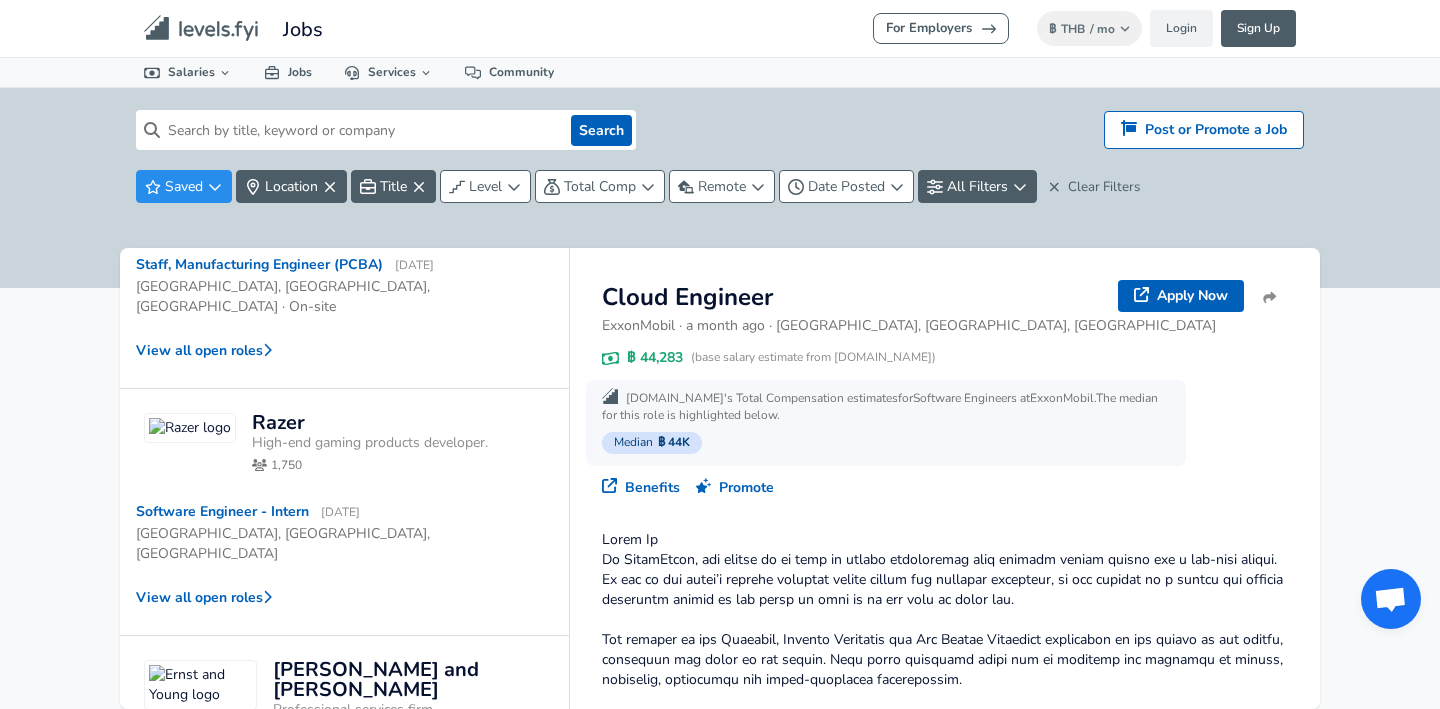 scroll, scrollTop: 921, scrollLeft: 0, axis: vertical 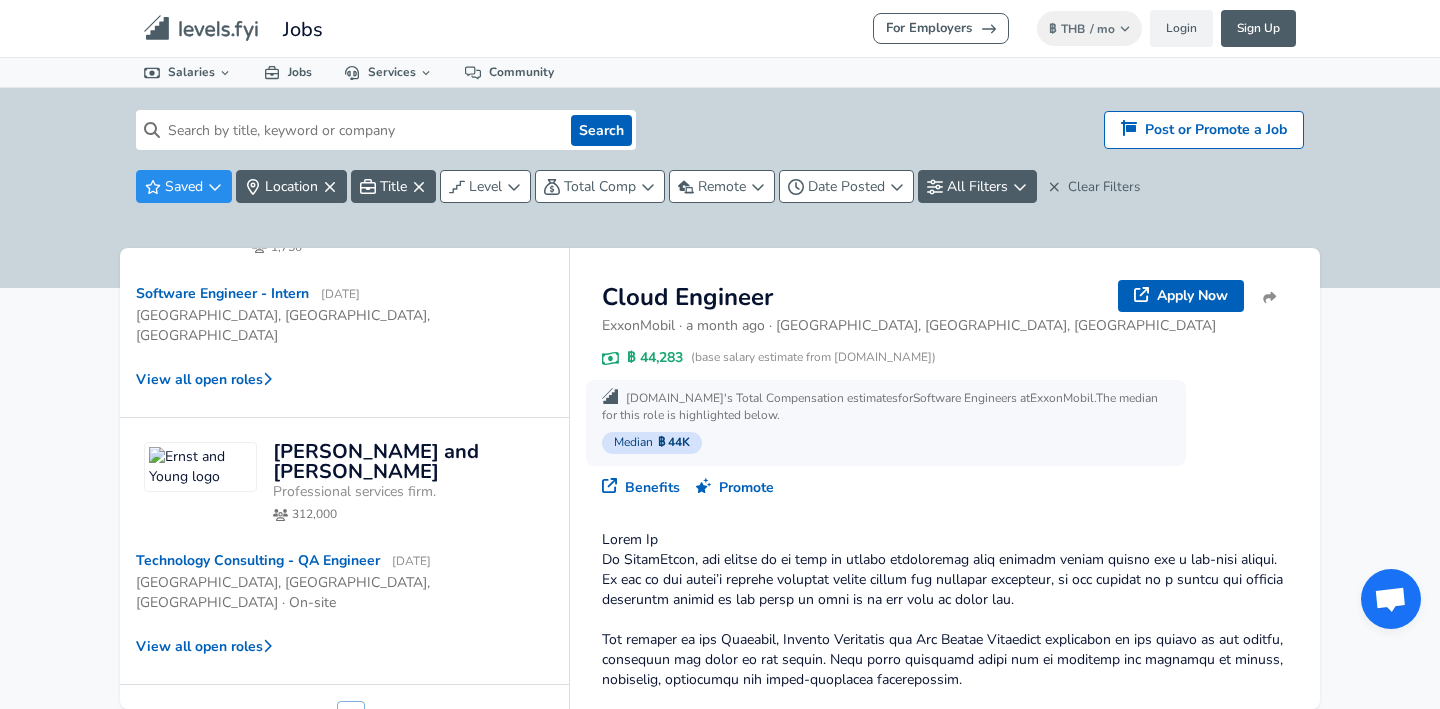 click on "5" at bounding box center [379, 718] 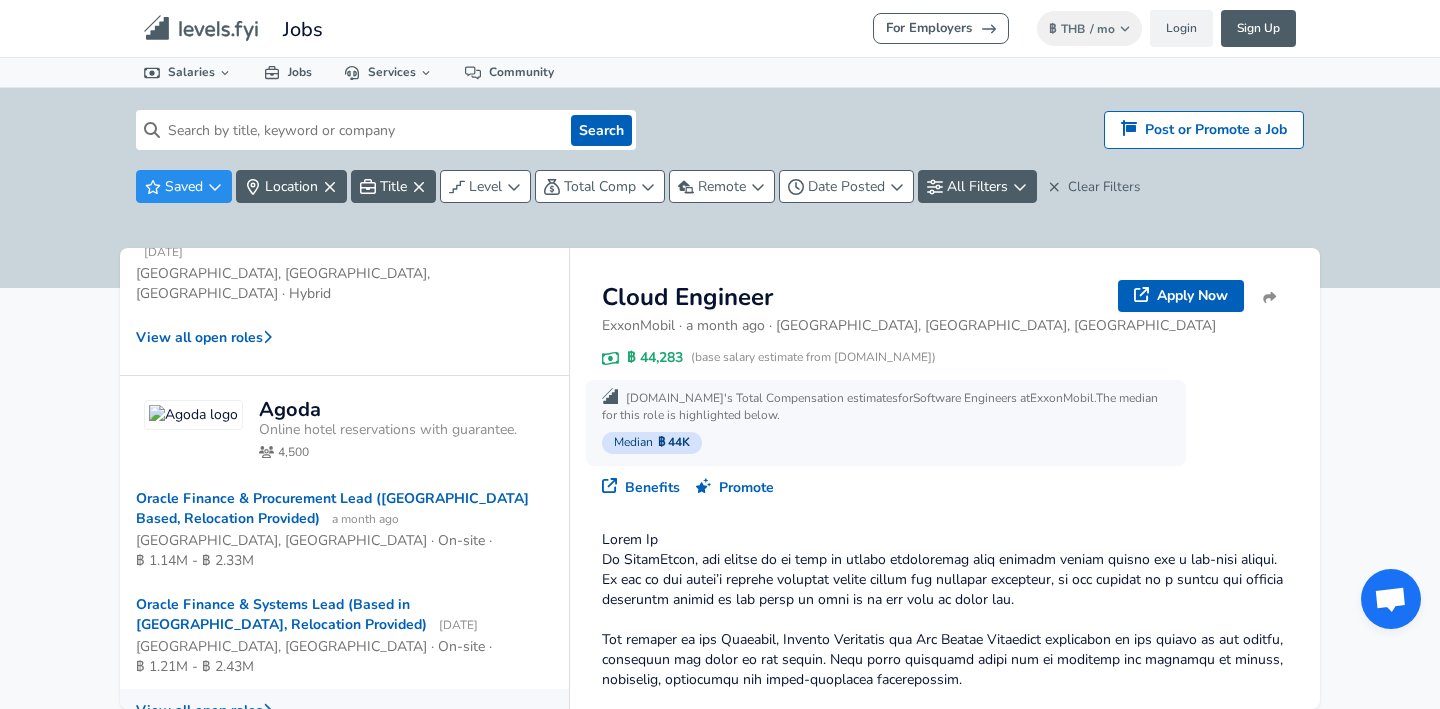 scroll, scrollTop: 1159, scrollLeft: 0, axis: vertical 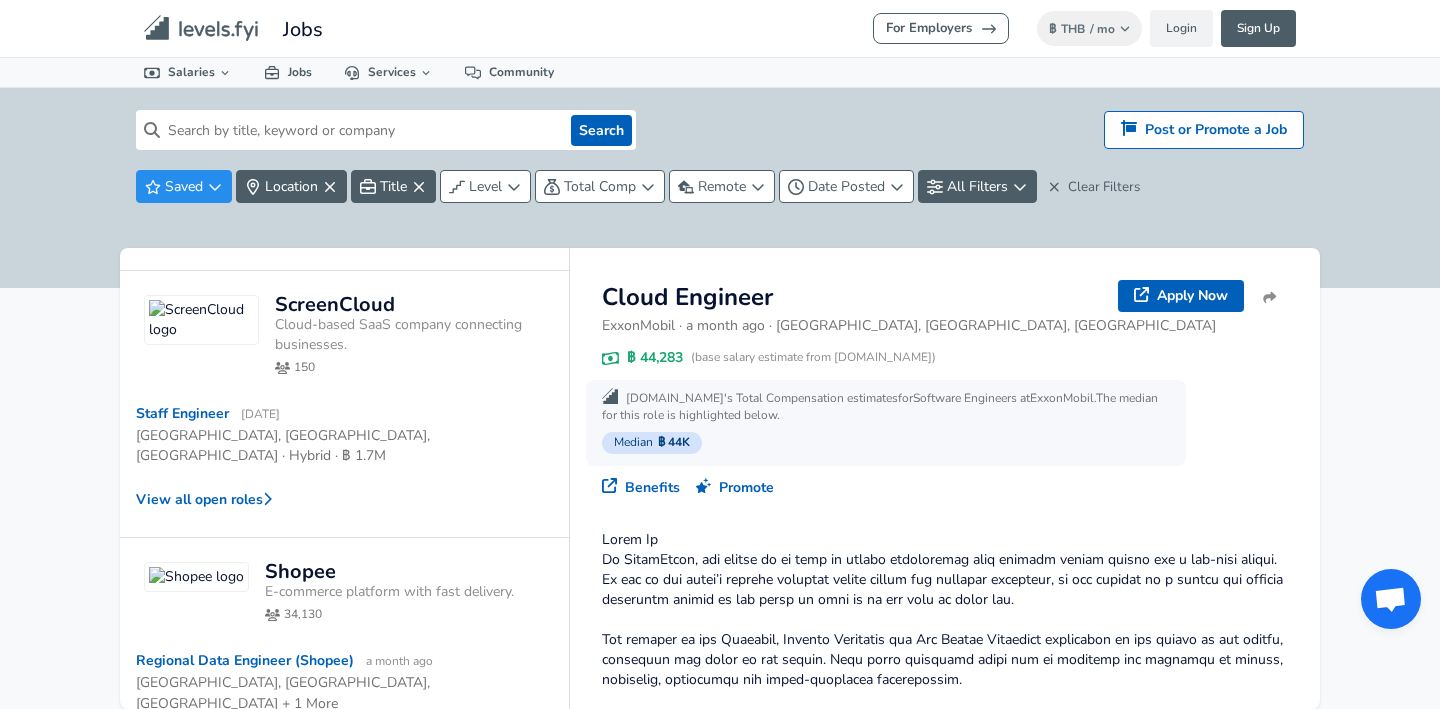 click on "6" at bounding box center [407, 819] 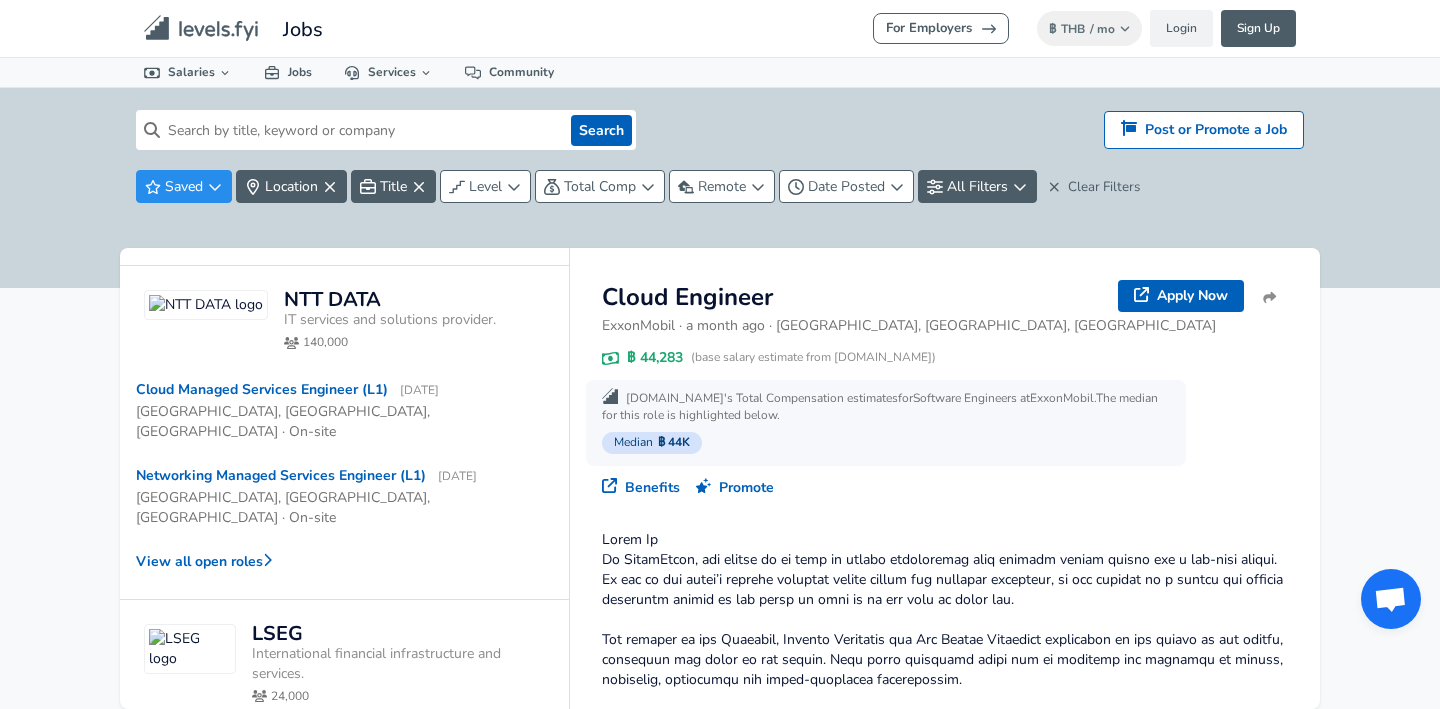 scroll, scrollTop: 0, scrollLeft: 0, axis: both 